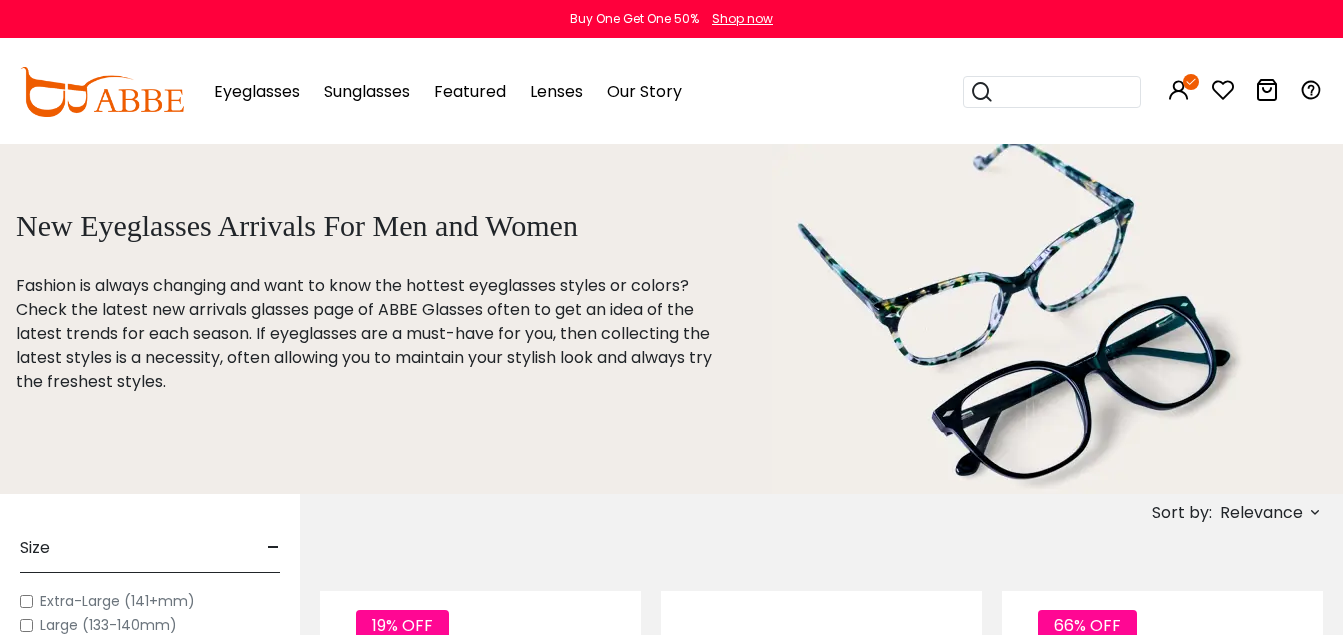 scroll, scrollTop: 0, scrollLeft: 0, axis: both 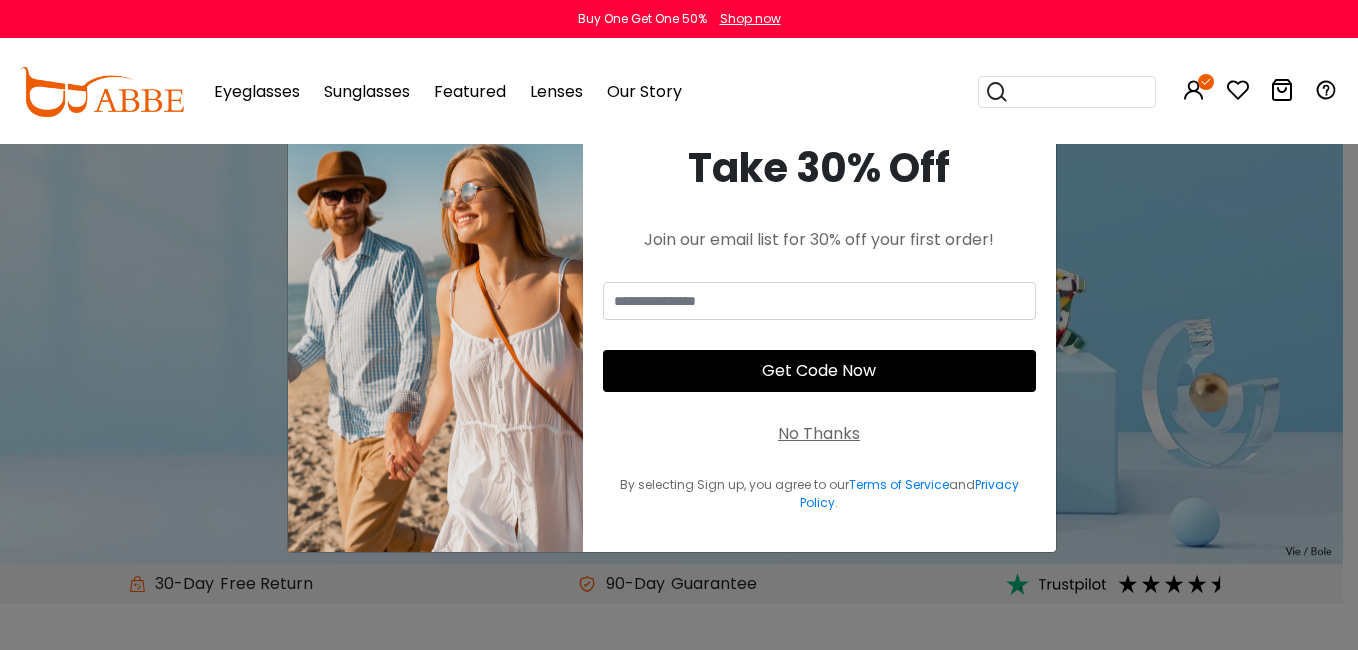 click on "Get Code Now" at bounding box center [819, 371] 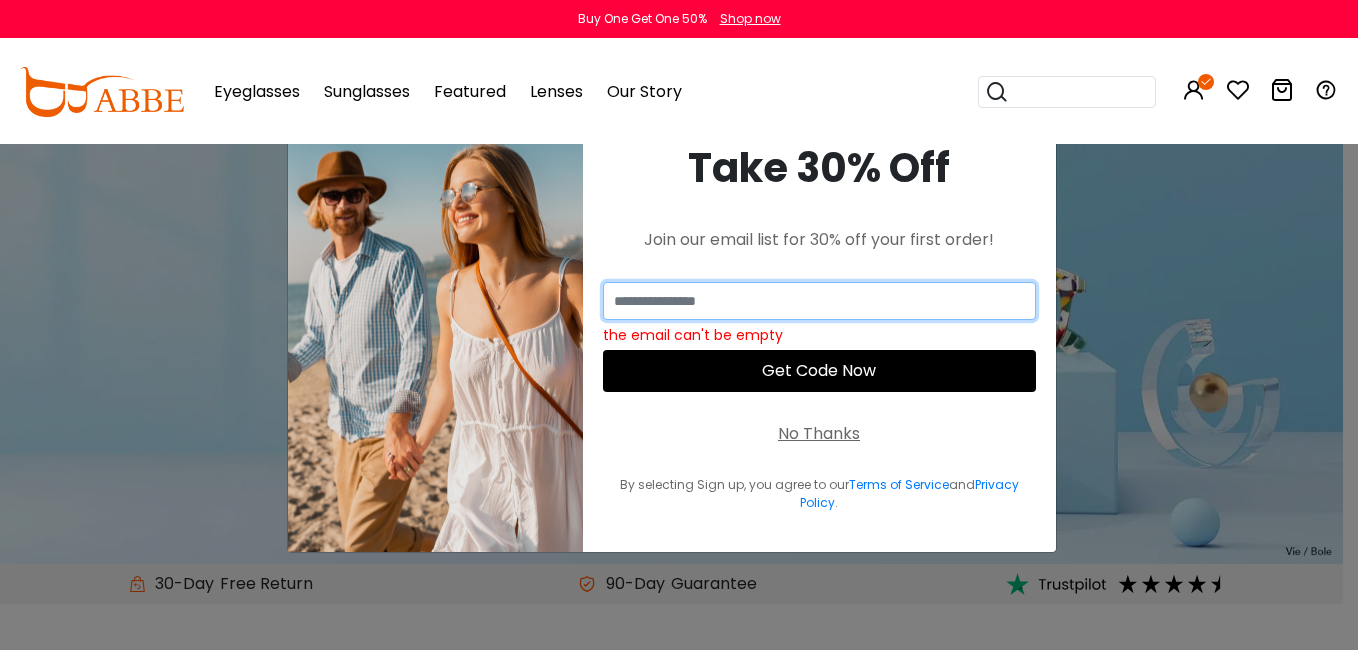 click at bounding box center (819, 301) 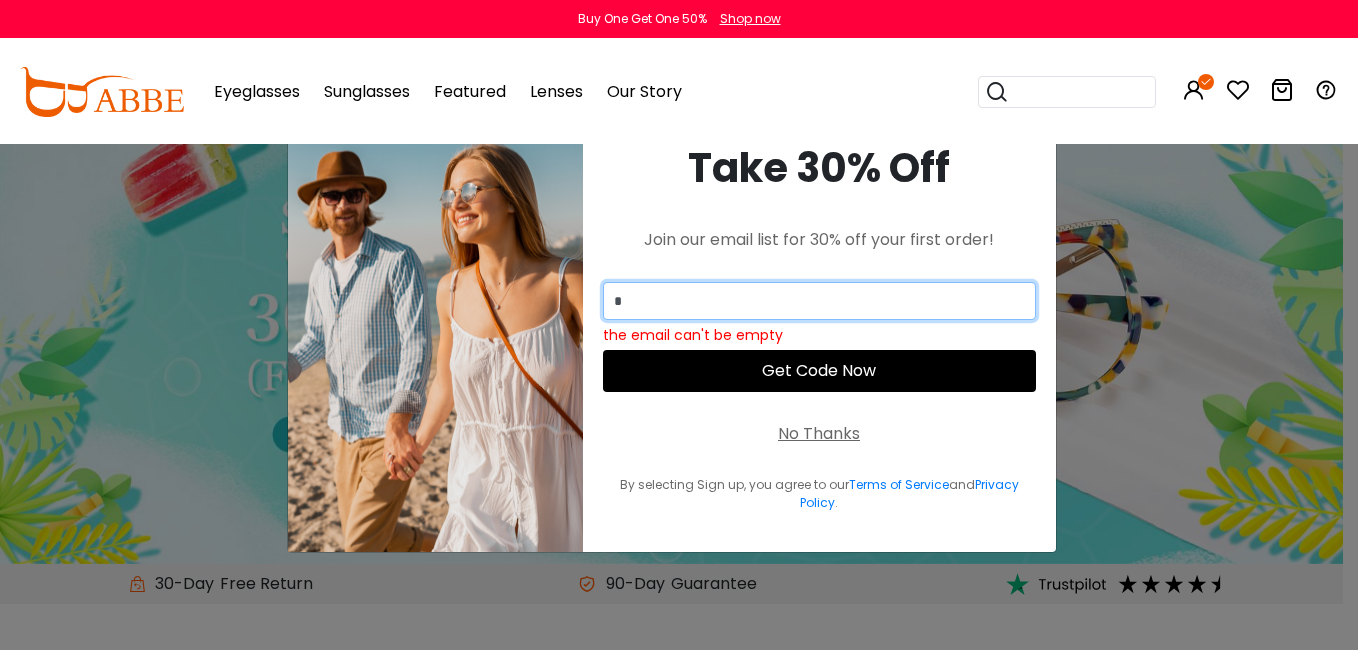 type on "**********" 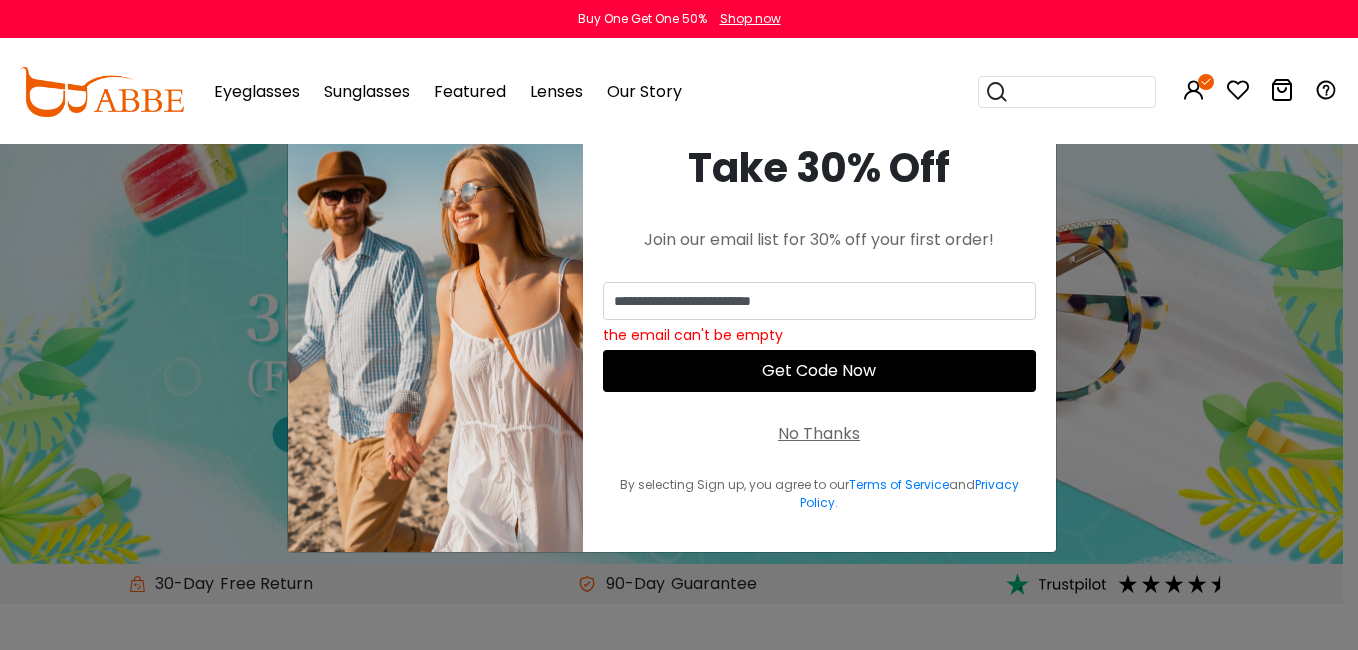 type on "**********" 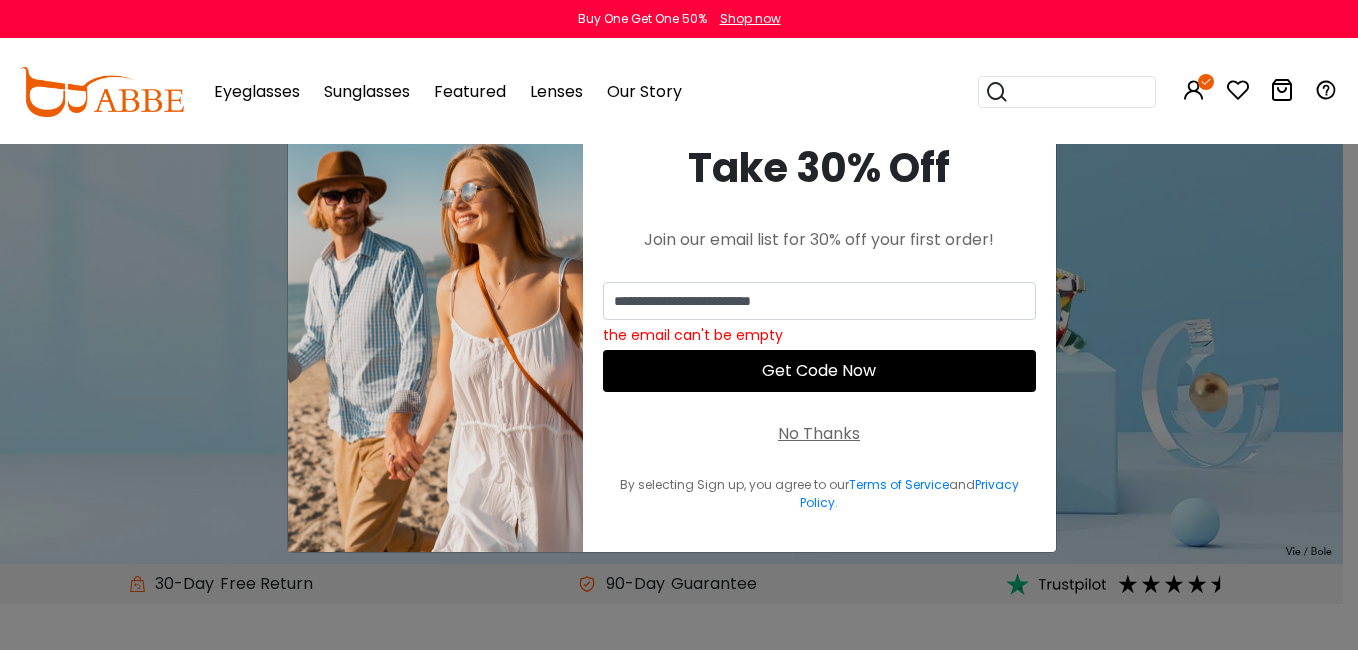 click on "Get Code Now" at bounding box center [819, 371] 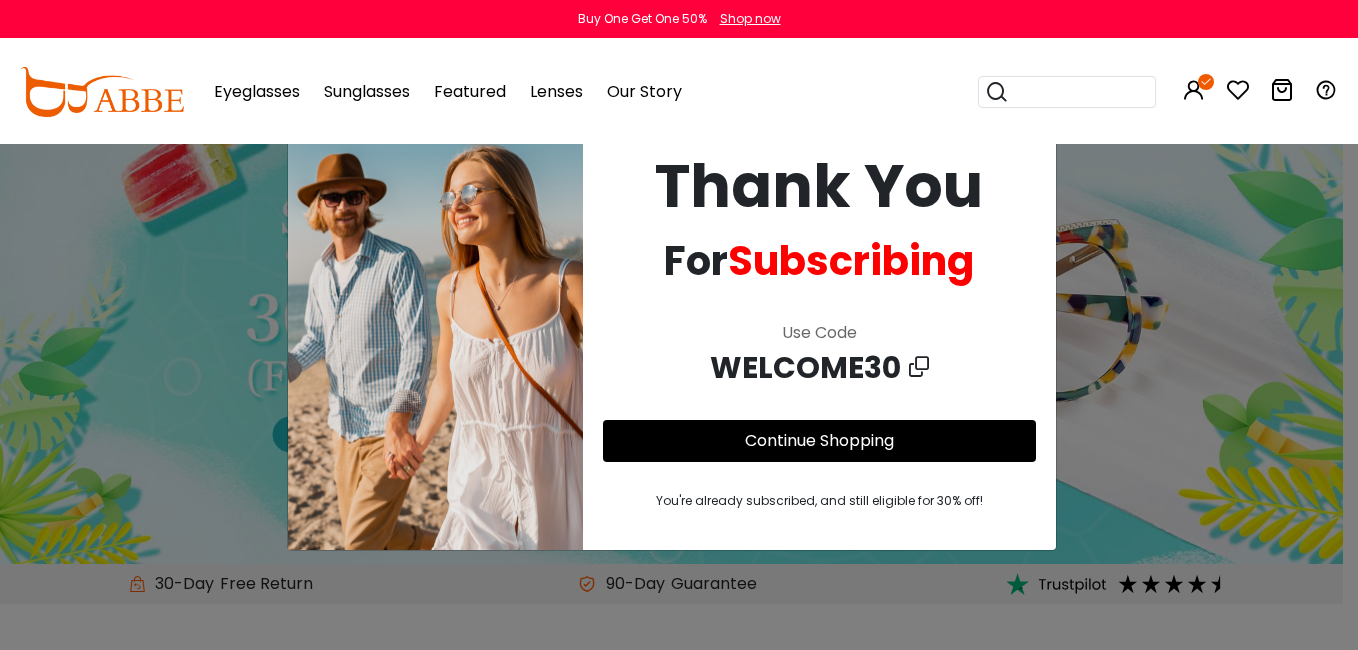click on "Continue Shopping" at bounding box center [819, 440] 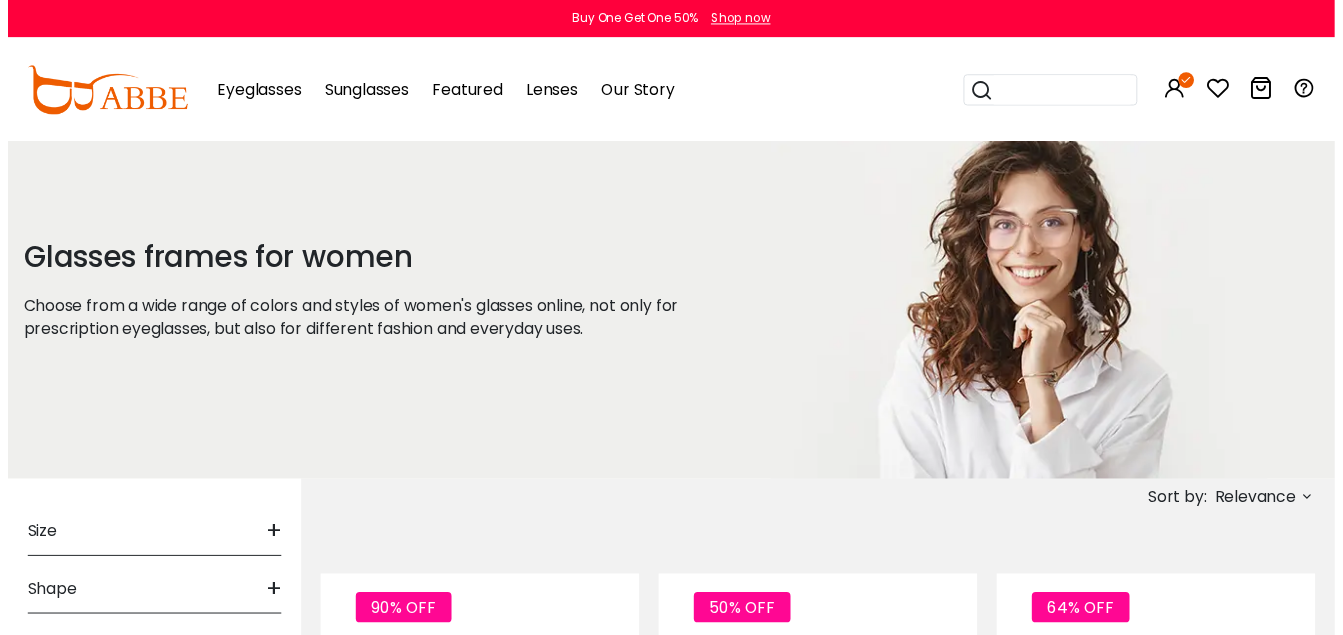 scroll, scrollTop: 0, scrollLeft: 0, axis: both 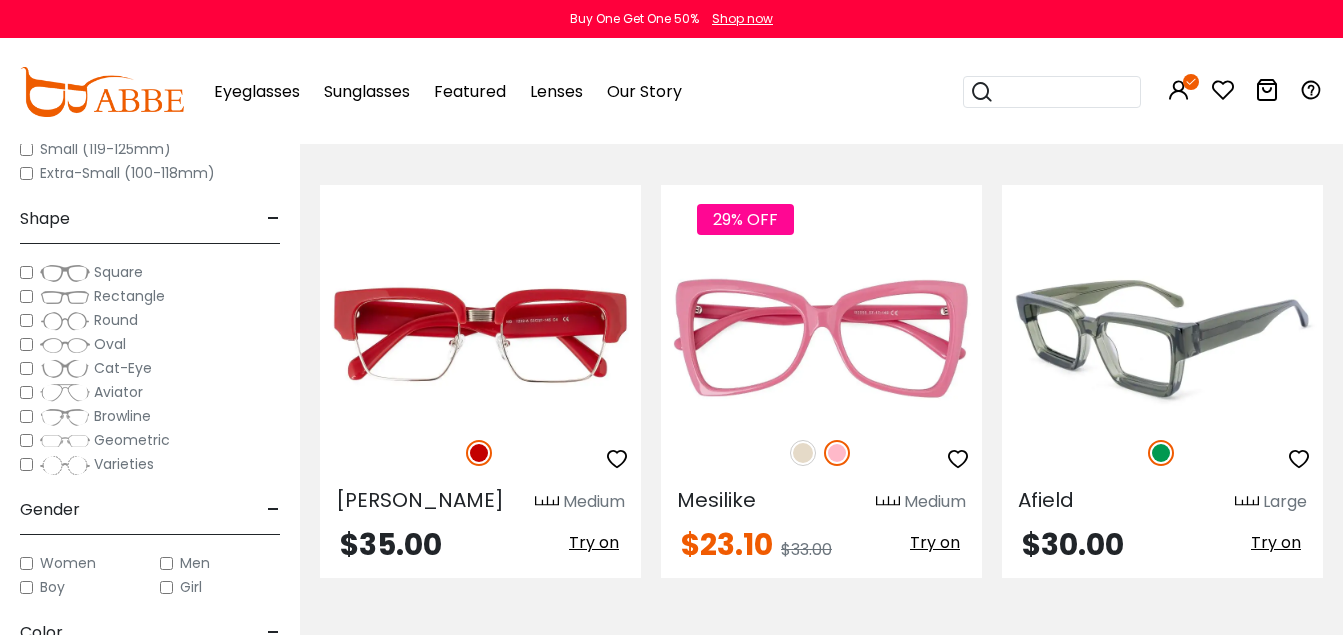 click at bounding box center [1162, 337] 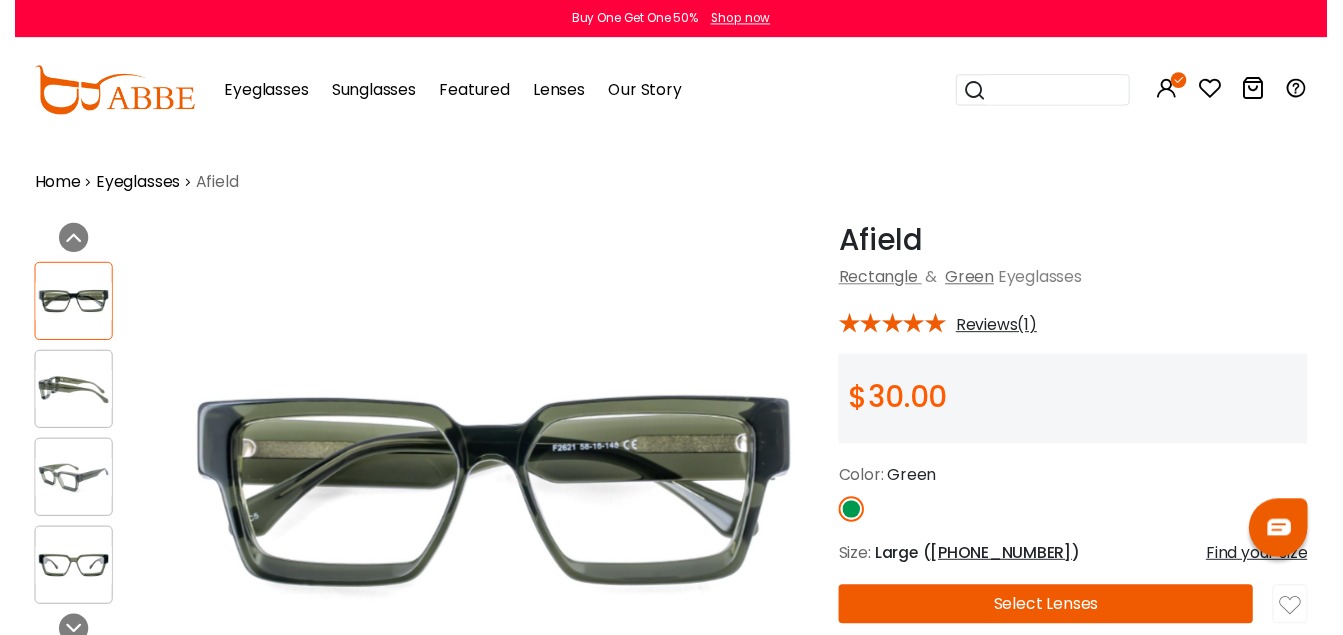 scroll, scrollTop: 0, scrollLeft: 0, axis: both 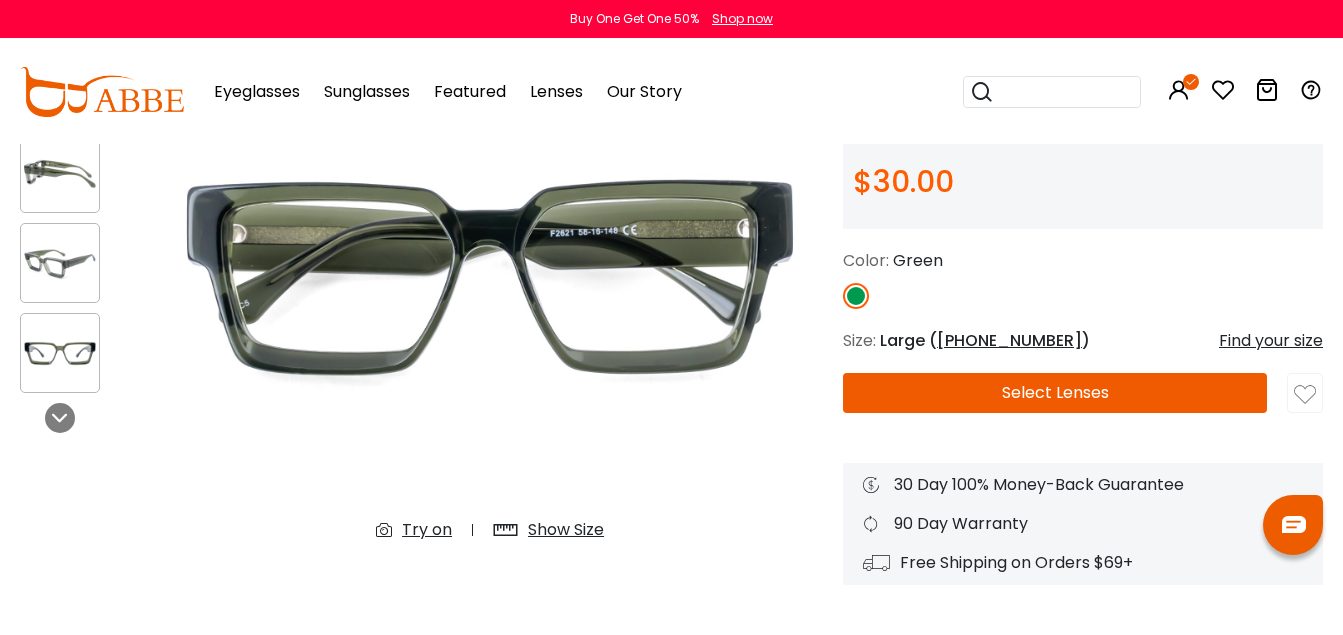 click on "Select Lenses" at bounding box center [1055, 393] 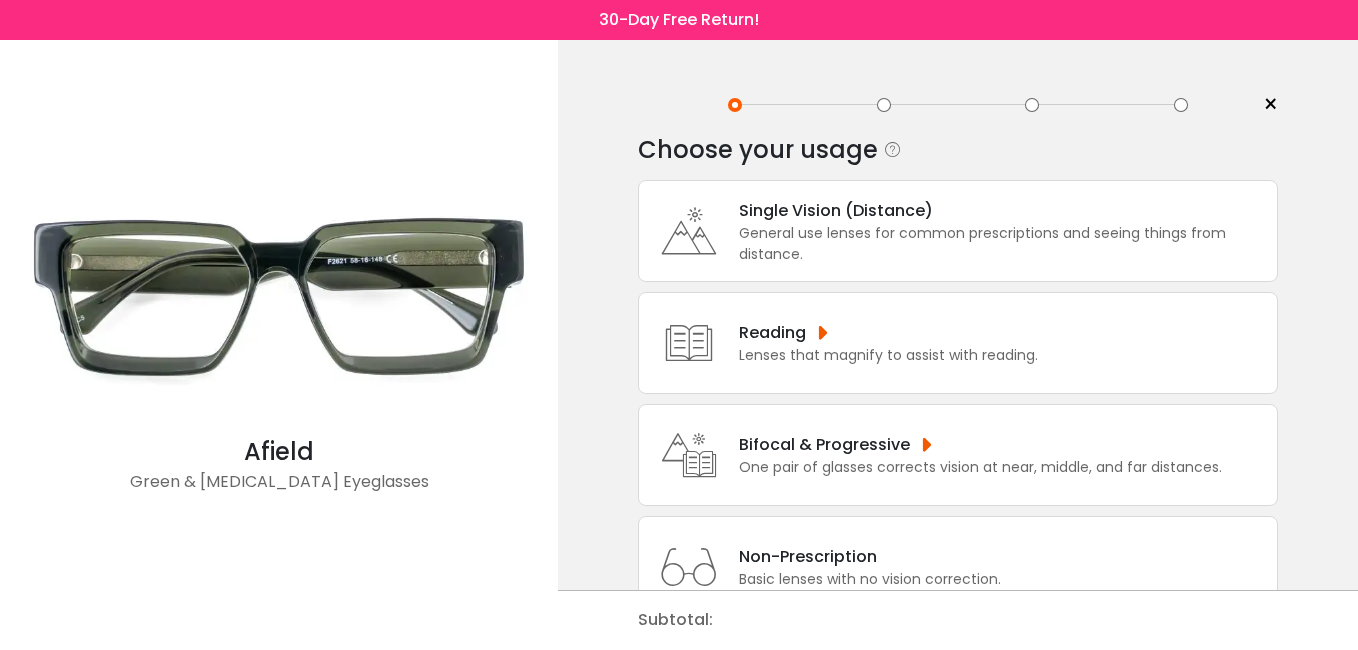 scroll, scrollTop: 0, scrollLeft: 0, axis: both 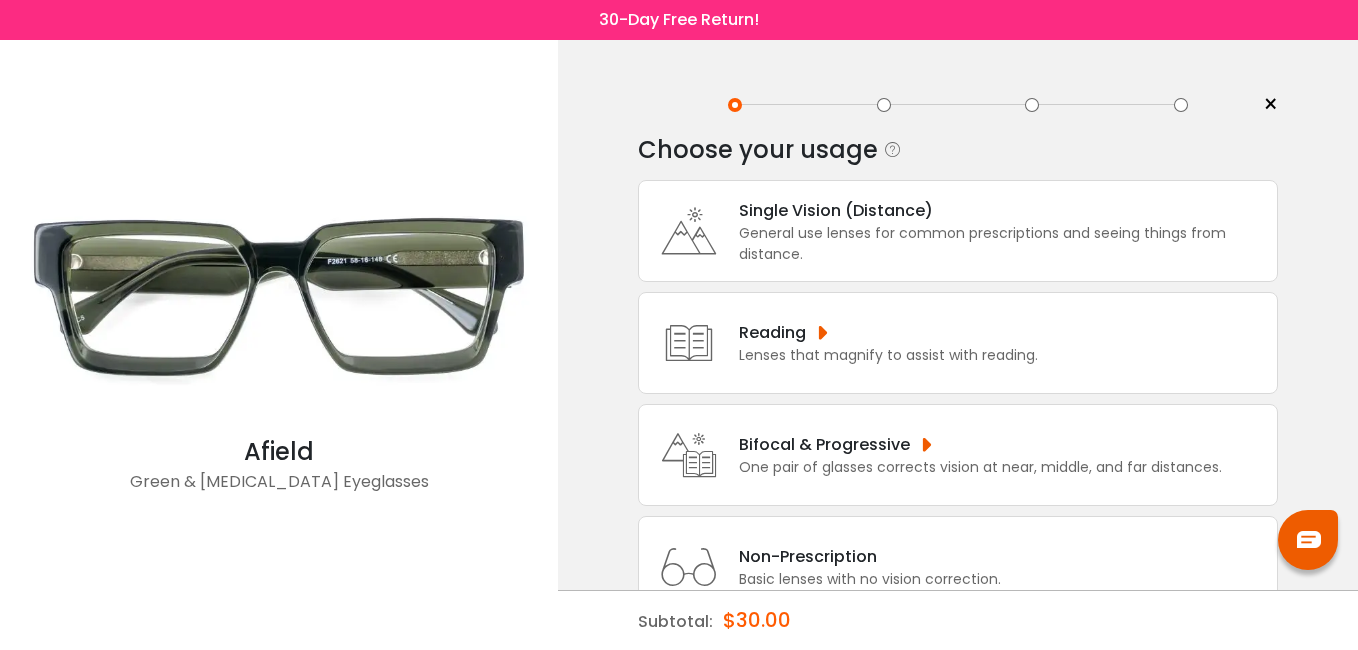 click on "Non-Prescription
Basic lenses with no vision correction." at bounding box center [958, 567] 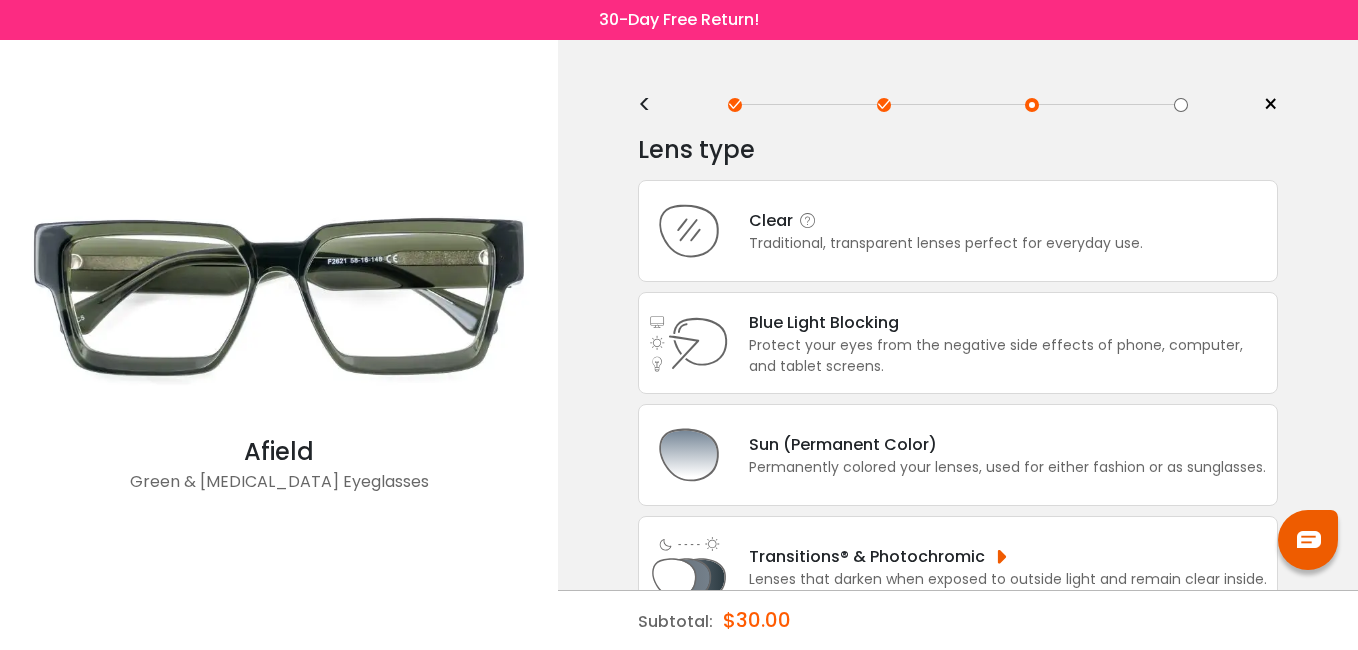 click on "Clear
Traditional, transparent lenses perfect for everyday use." at bounding box center [958, 231] 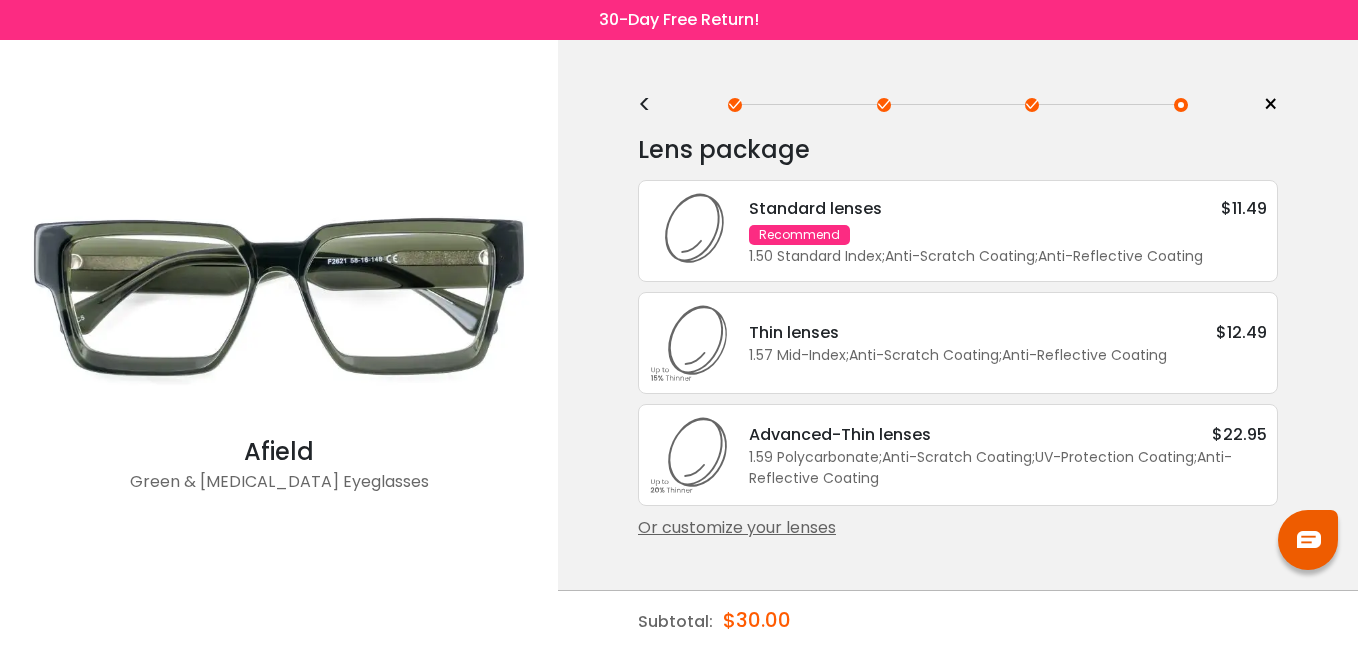 click on "Or customize your lenses" at bounding box center [958, 528] 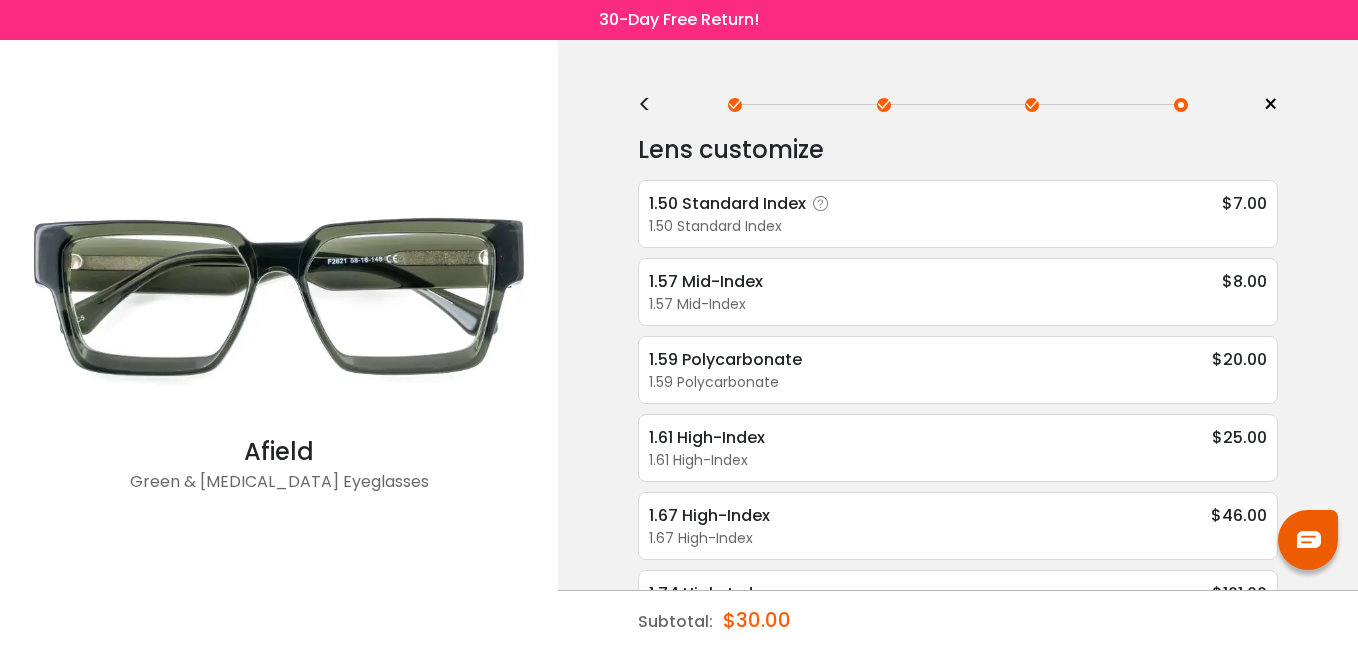 click on "1.50 Standard Index" at bounding box center [958, 226] 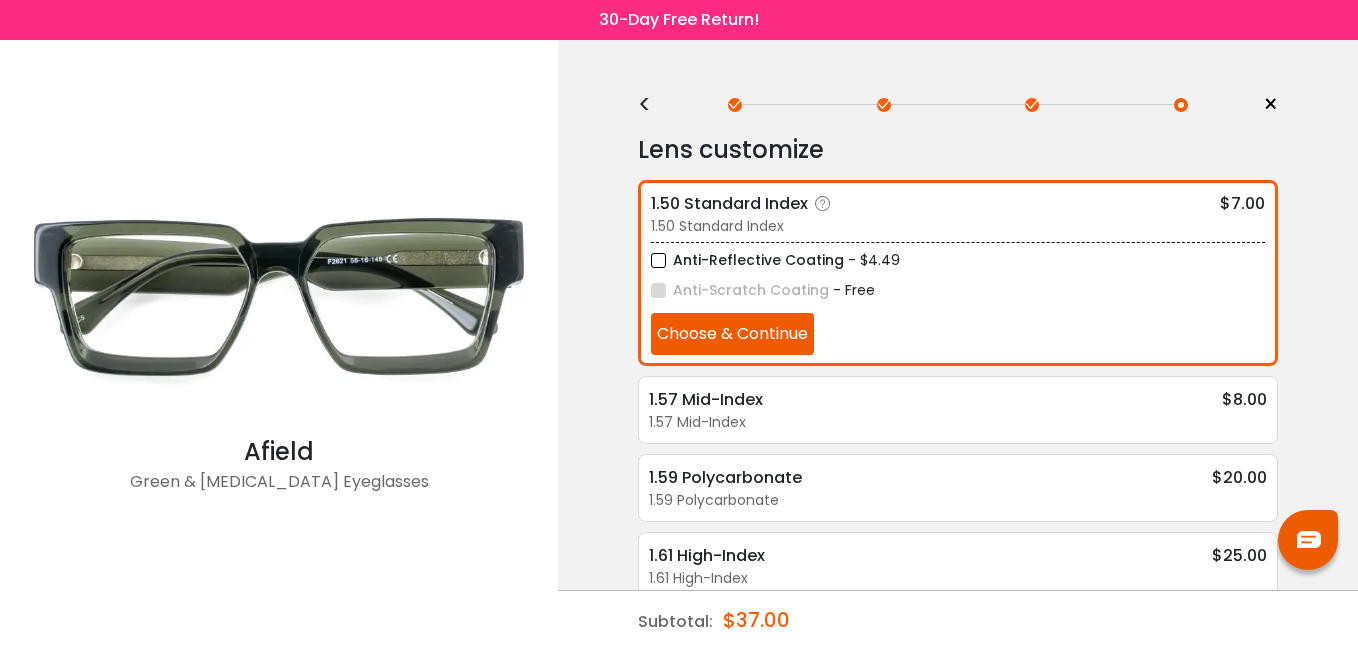 click on "Choose & Continue" at bounding box center [732, 334] 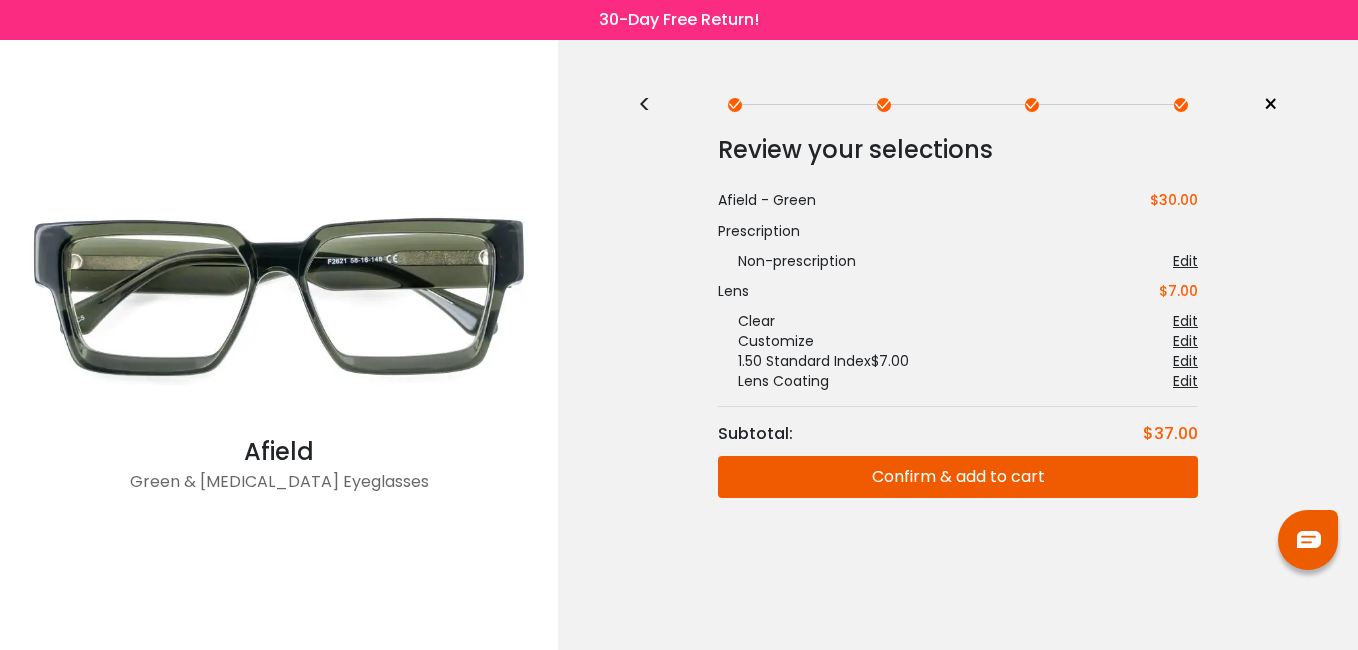click on "Confirm & add to cart" at bounding box center (958, 477) 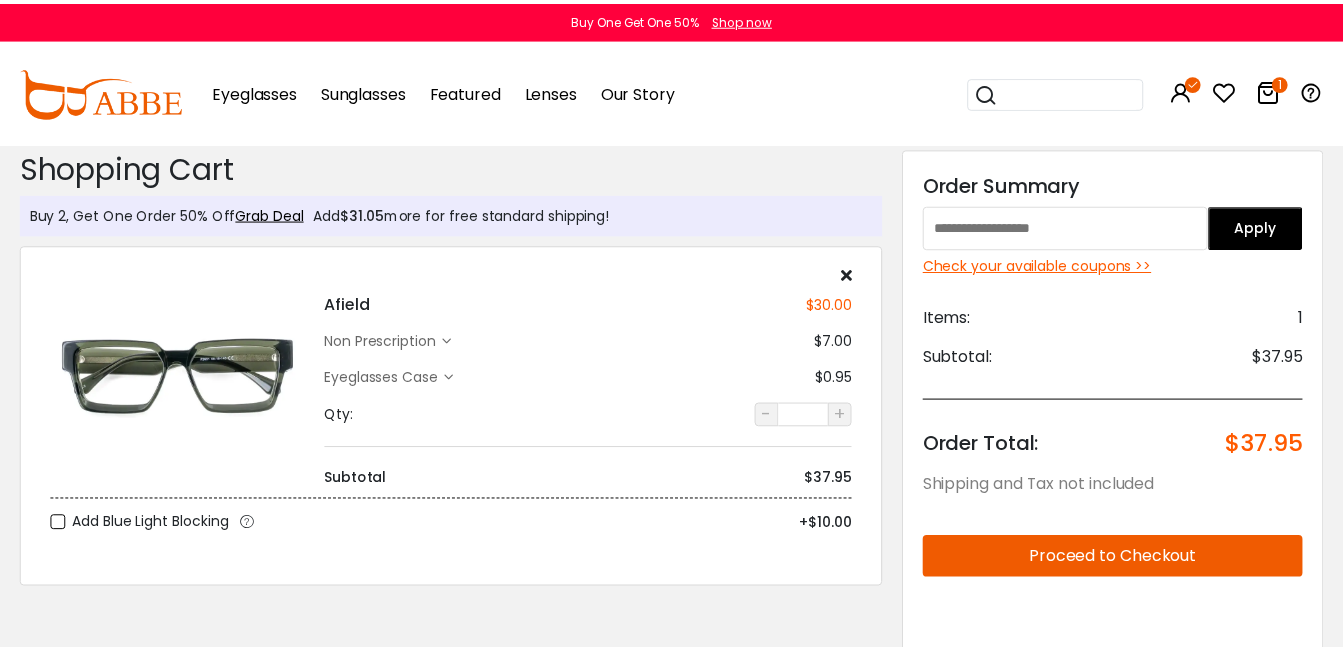 scroll, scrollTop: 0, scrollLeft: 0, axis: both 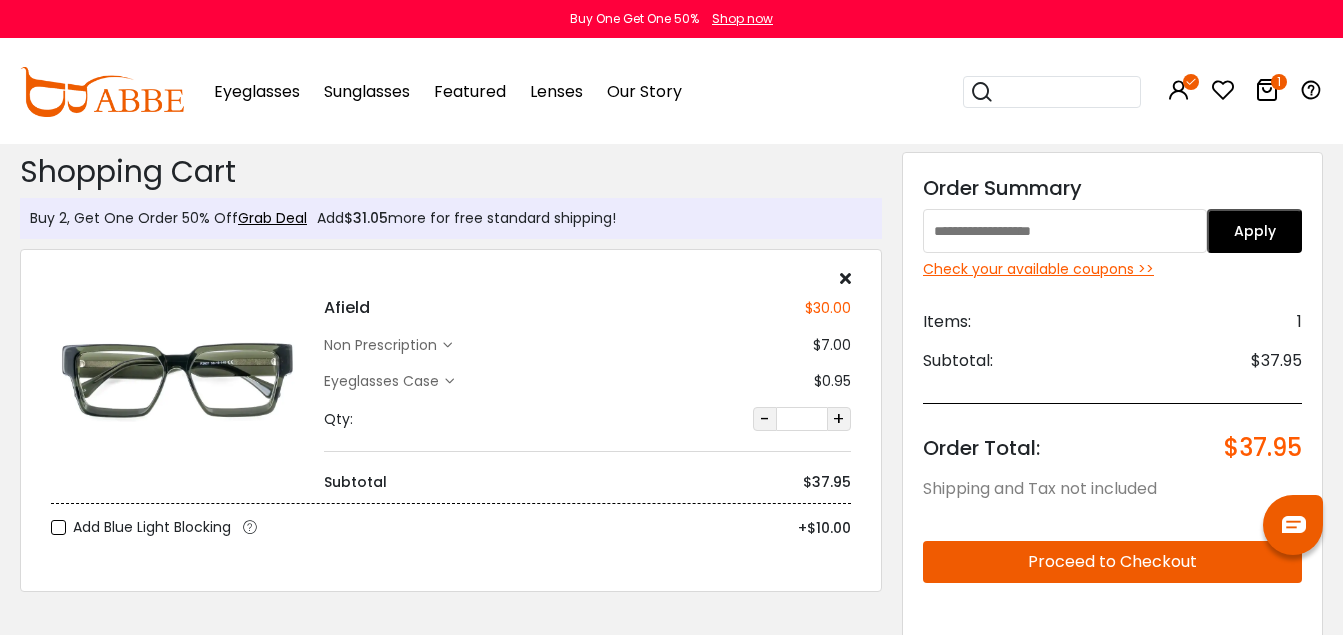 click at bounding box center (1065, 231) 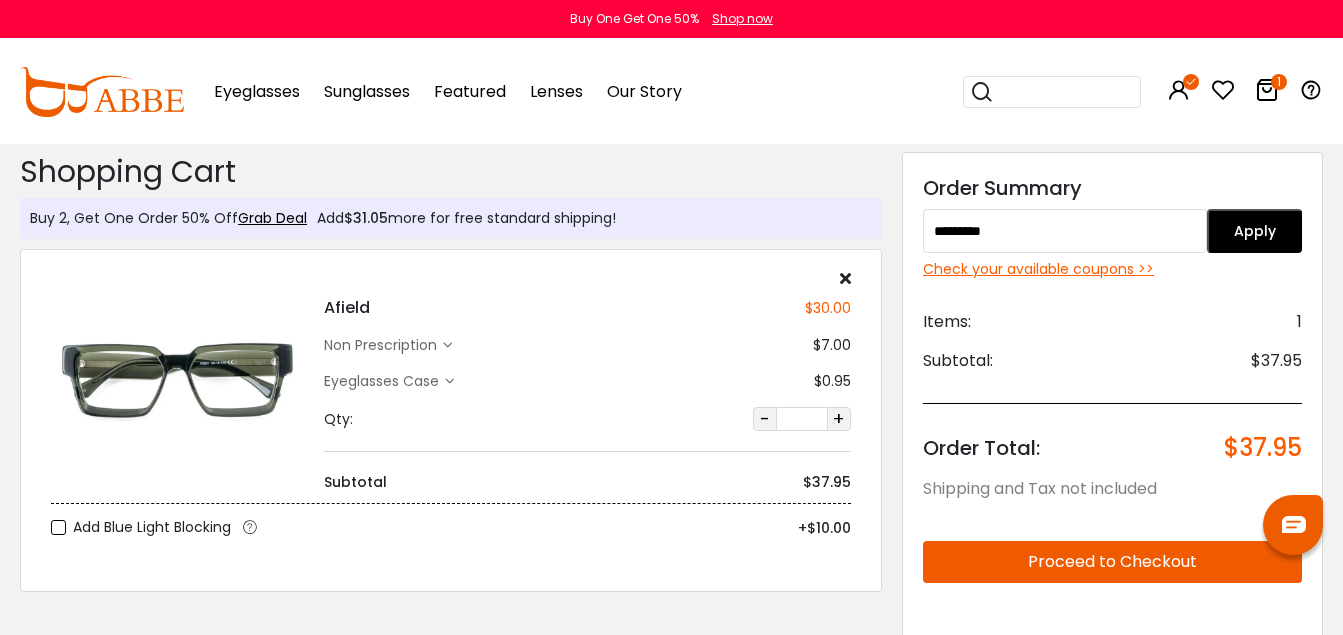type on "*********" 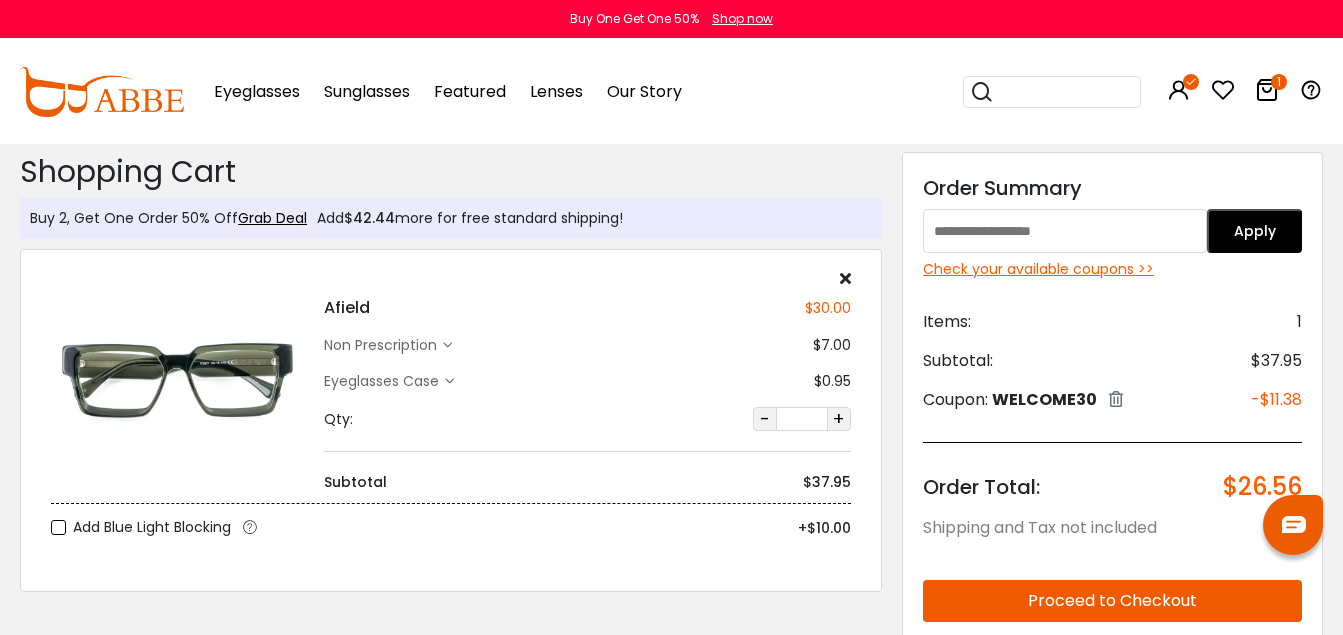 scroll, scrollTop: 0, scrollLeft: 0, axis: both 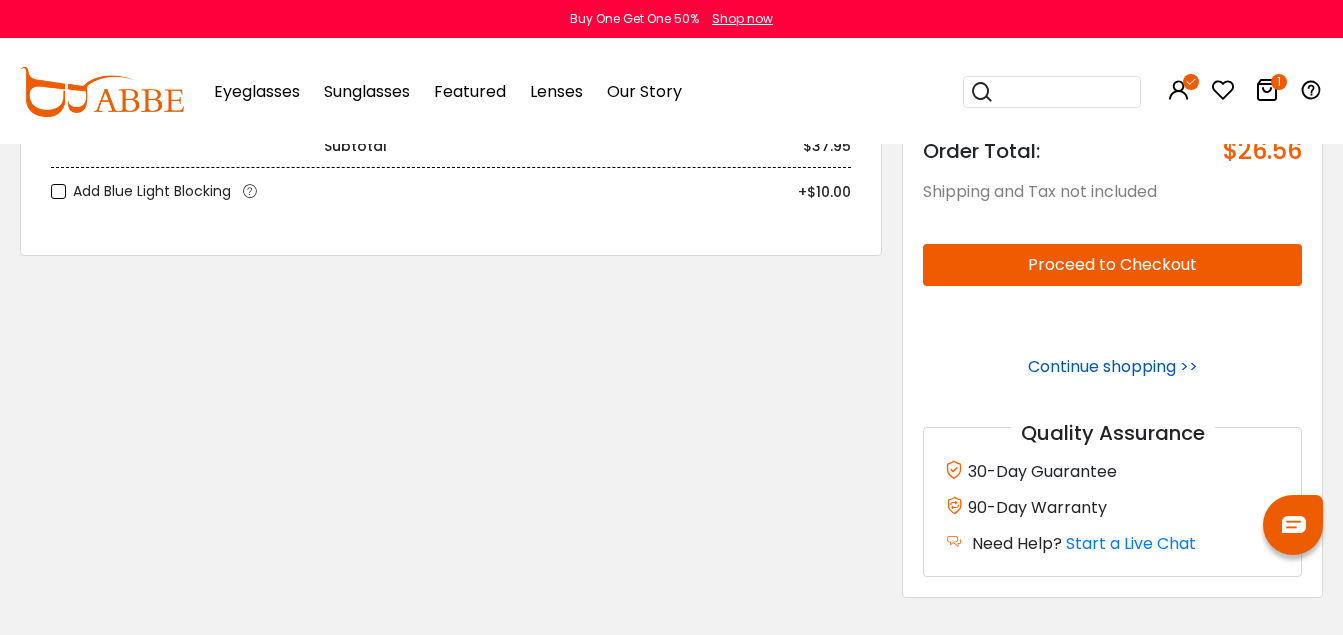 click on "Continue shopping >>" at bounding box center (1113, 366) 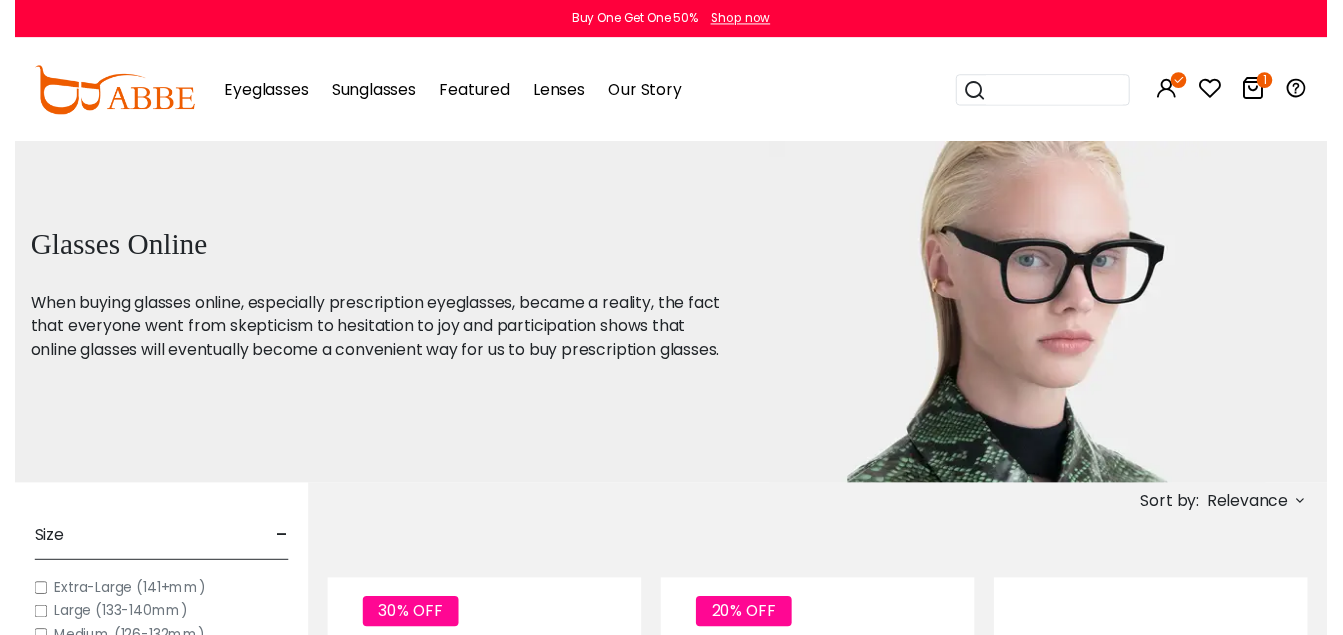 scroll, scrollTop: 0, scrollLeft: 0, axis: both 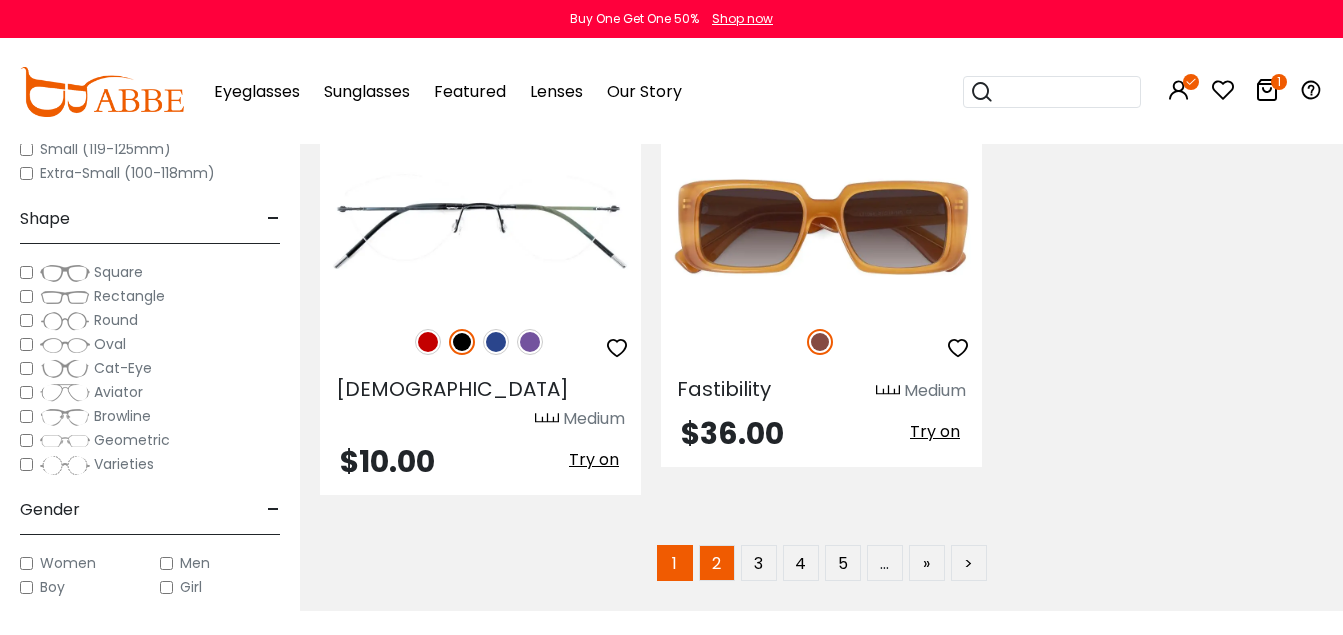 click on "2" at bounding box center [717, 563] 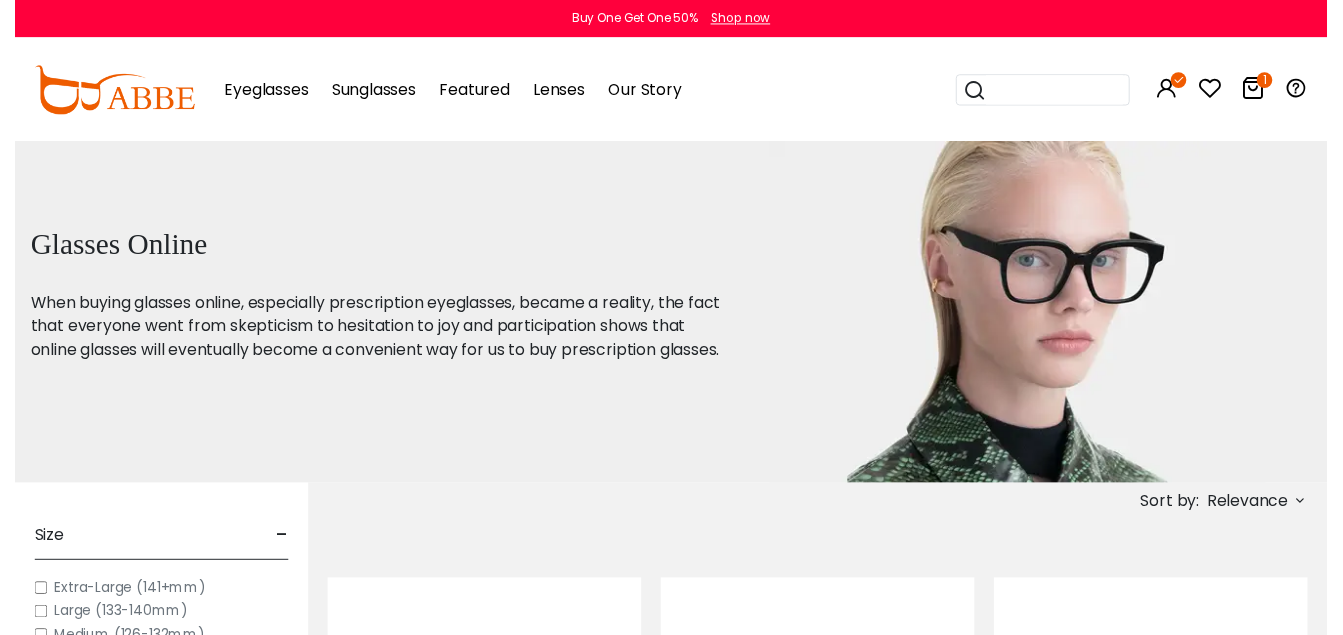 scroll, scrollTop: 0, scrollLeft: 0, axis: both 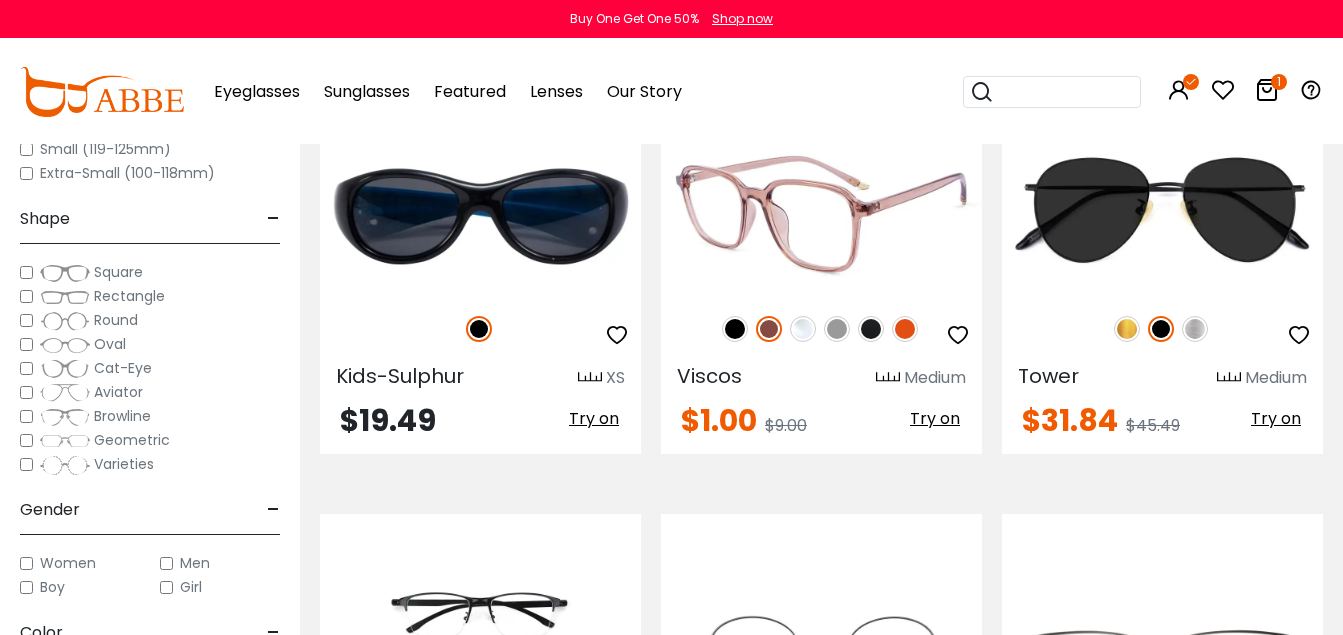 click at bounding box center (821, 214) 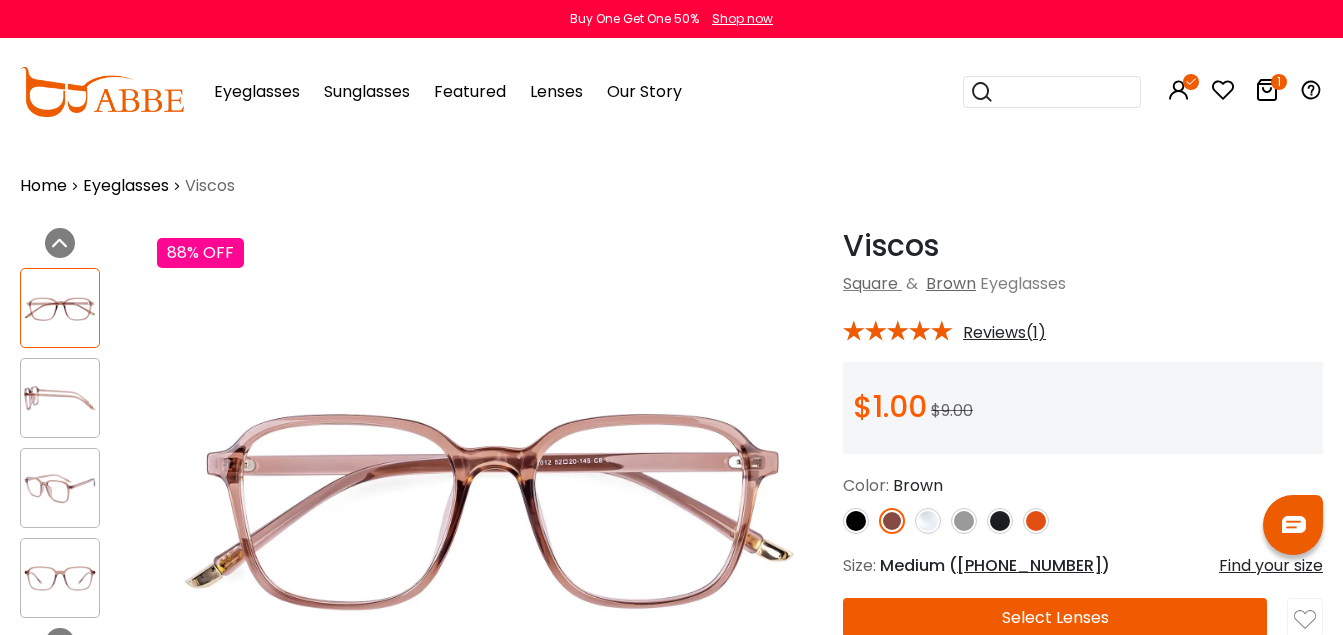 scroll, scrollTop: 0, scrollLeft: 0, axis: both 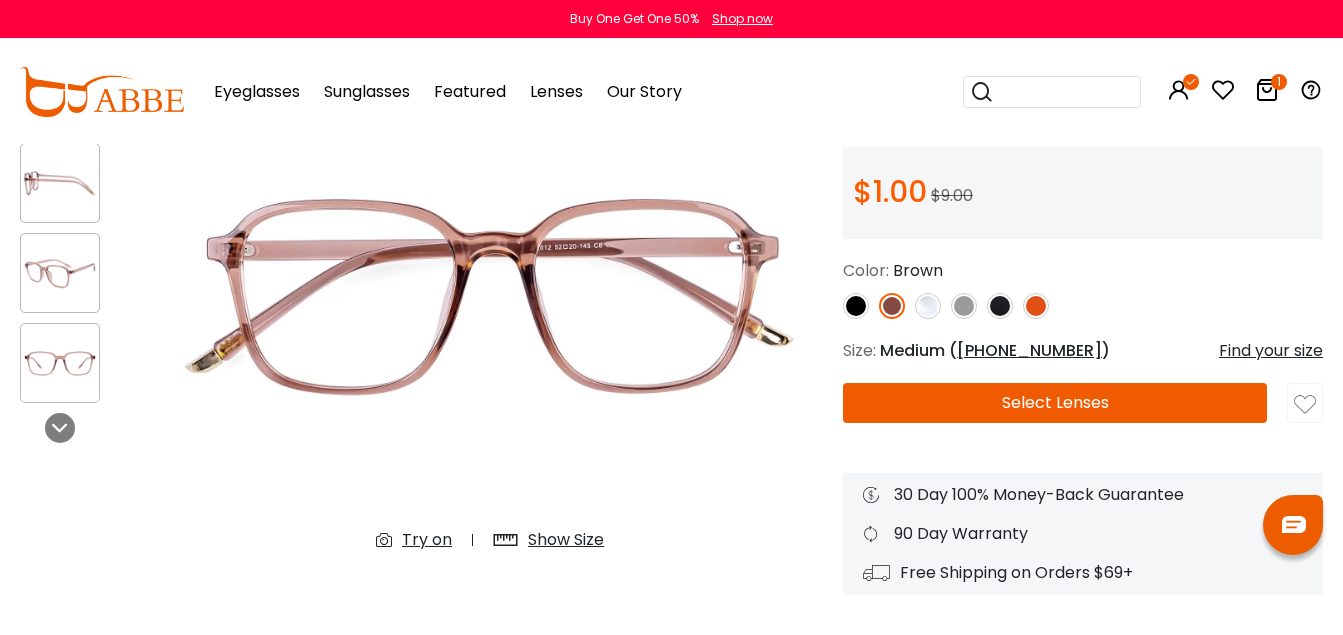 click at bounding box center [1000, 306] 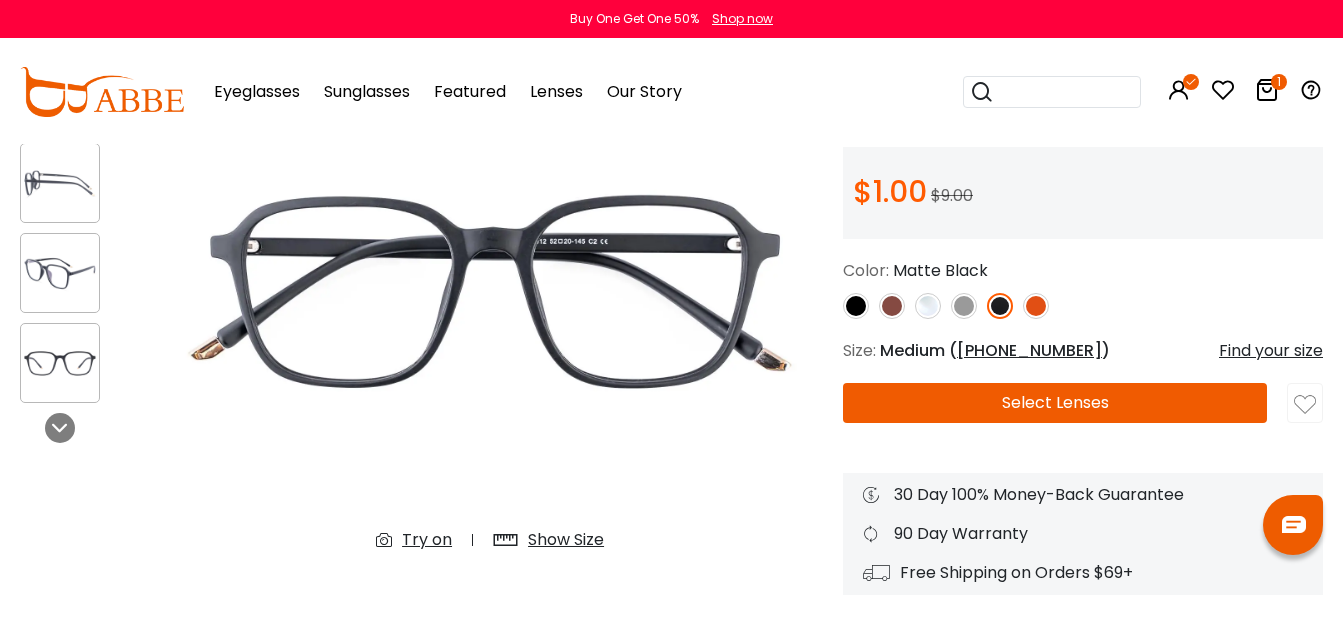 click at bounding box center [856, 306] 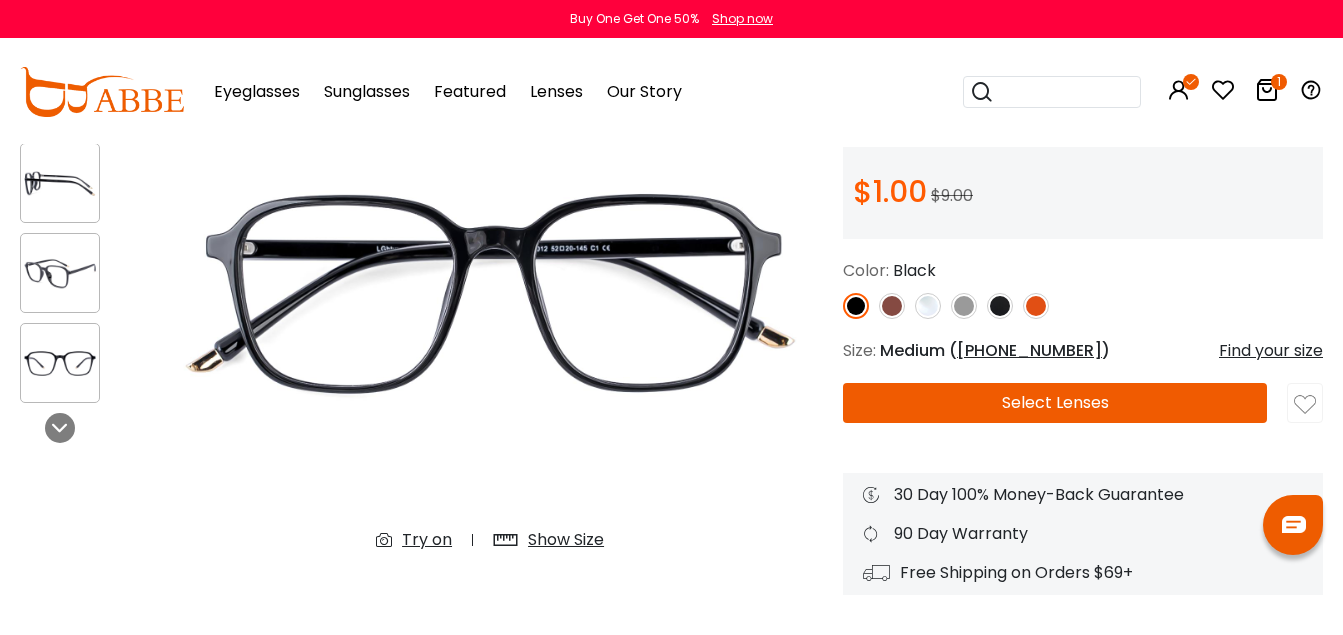 click at bounding box center (892, 306) 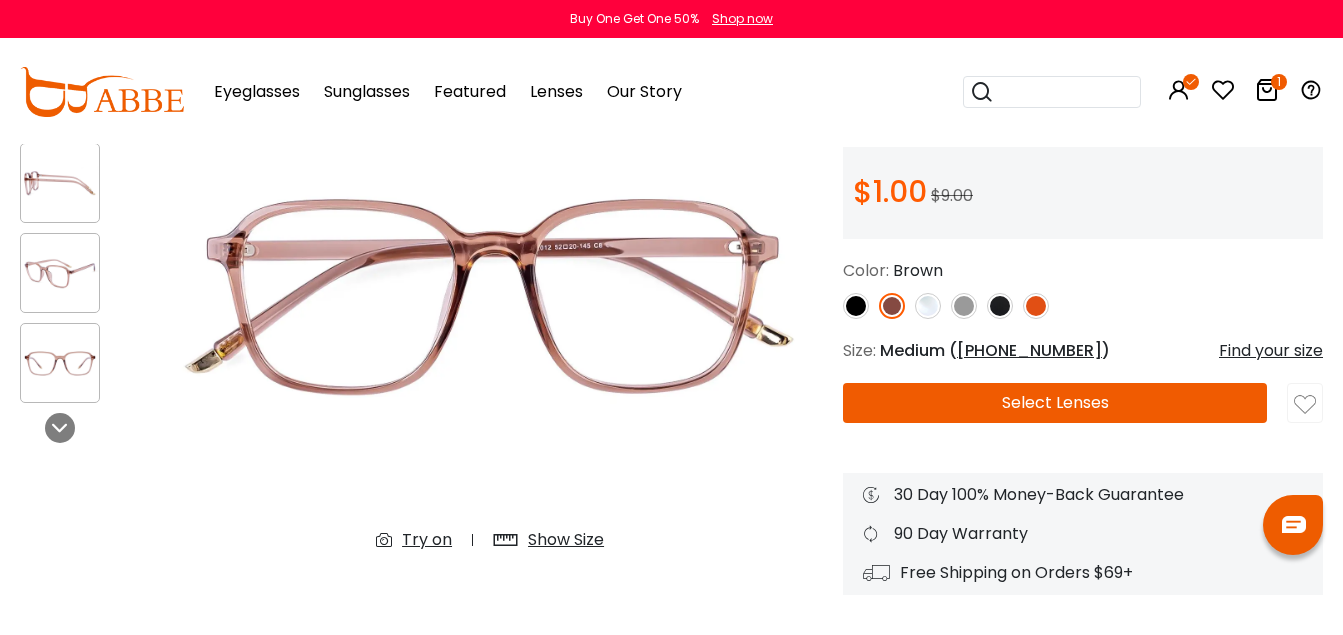 click at bounding box center [1036, 306] 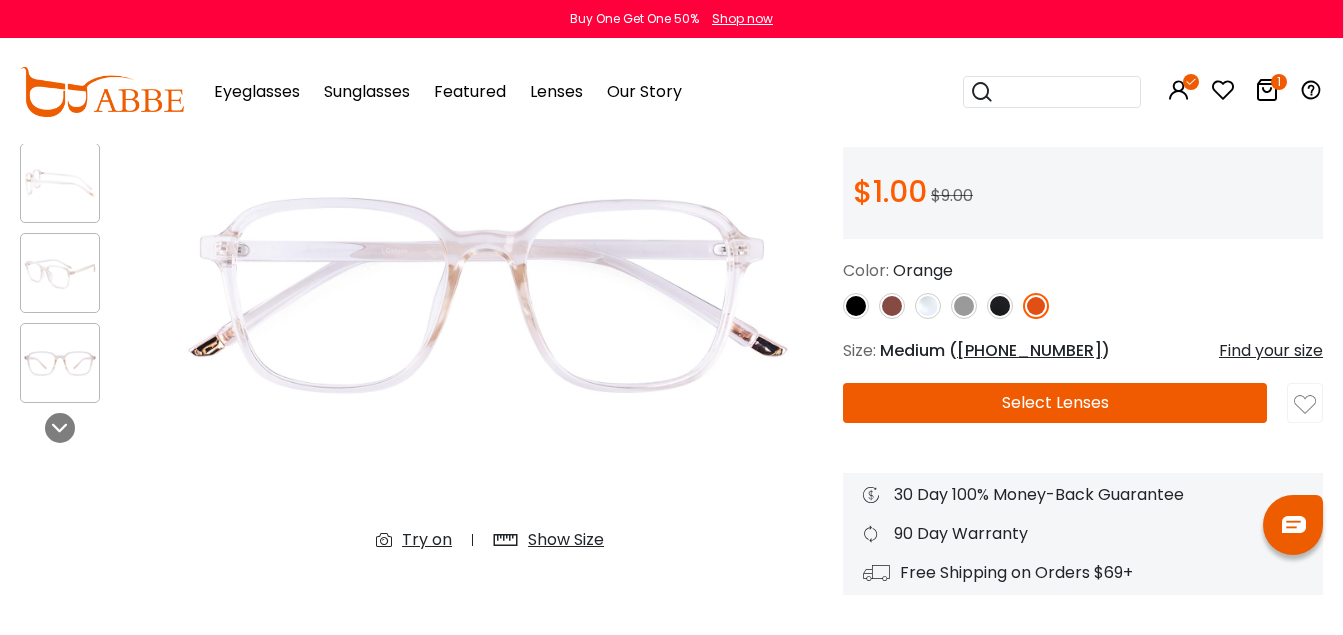 click at bounding box center [964, 306] 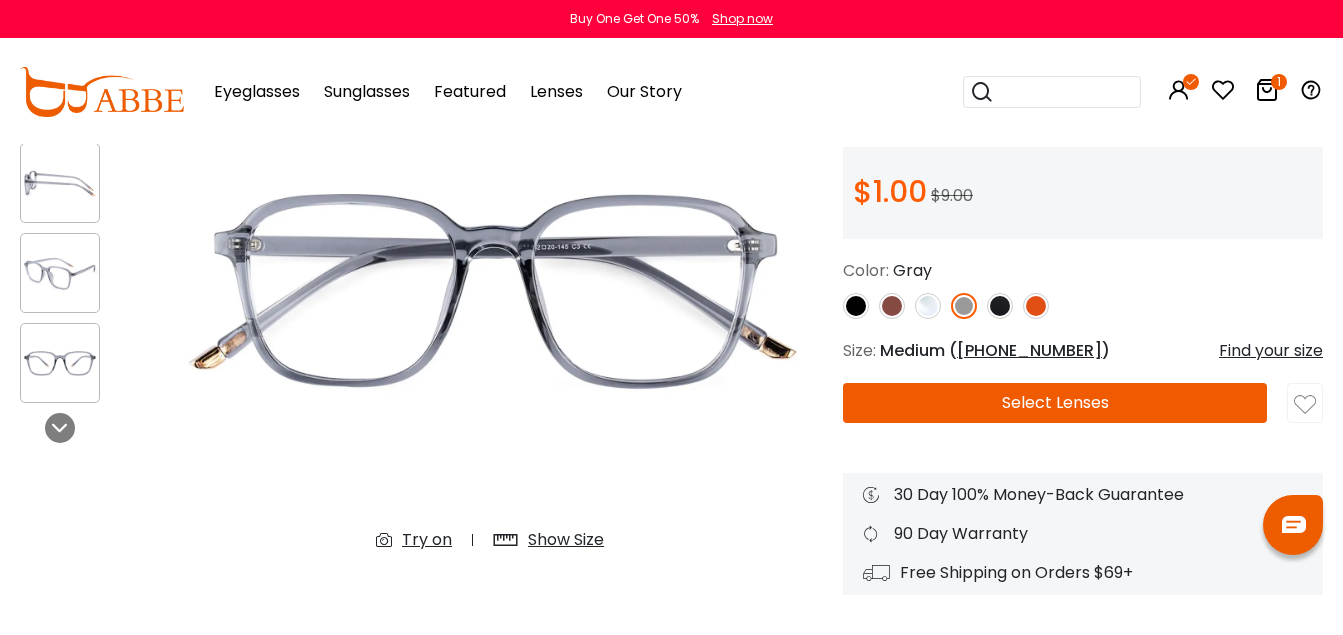 click at bounding box center [892, 306] 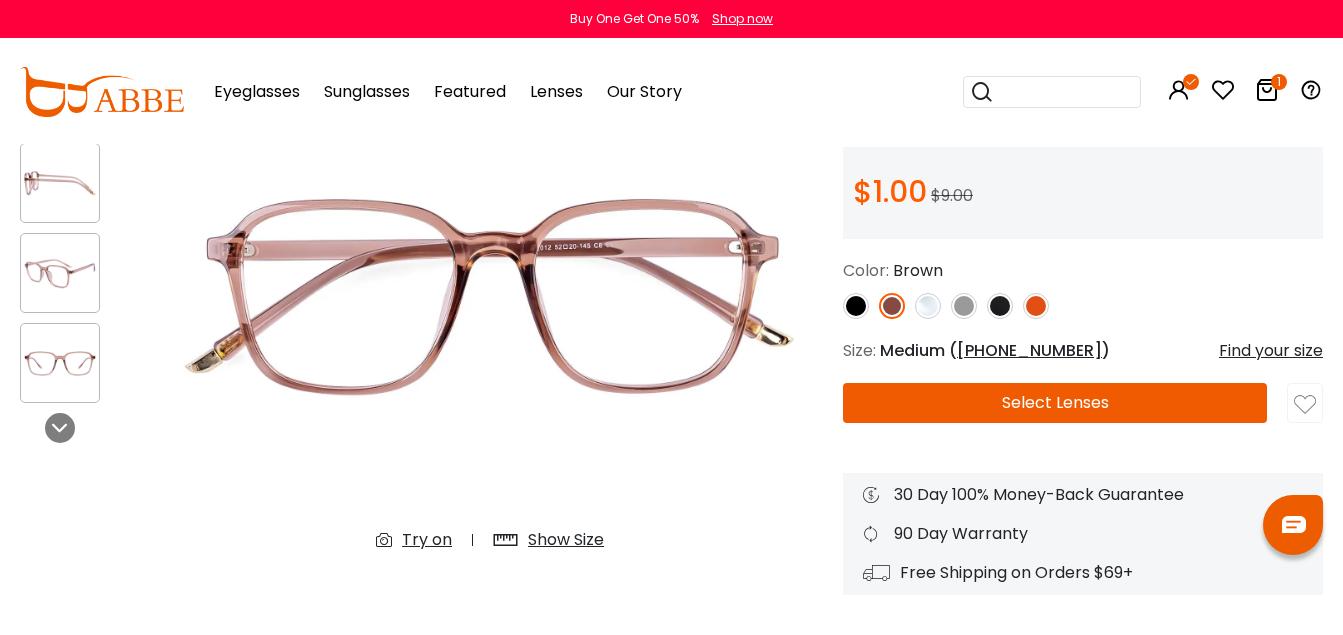 click on "Select Lenses" at bounding box center (1055, 403) 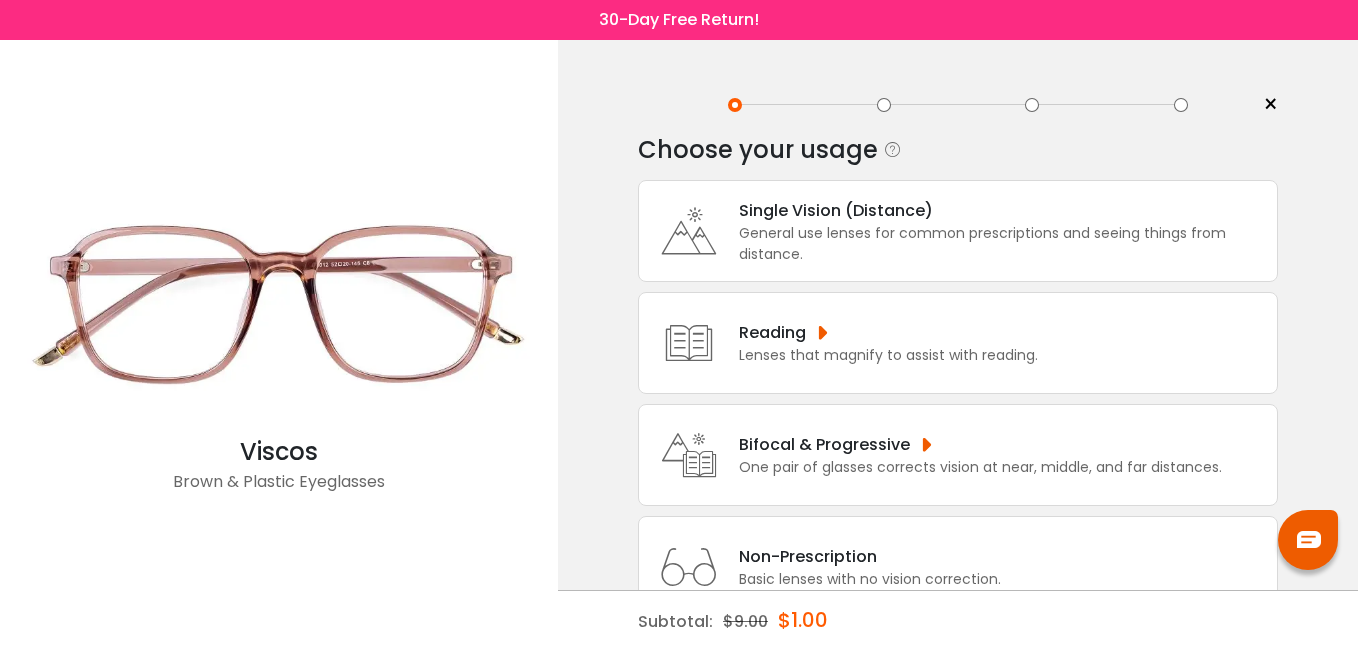 scroll, scrollTop: 0, scrollLeft: 0, axis: both 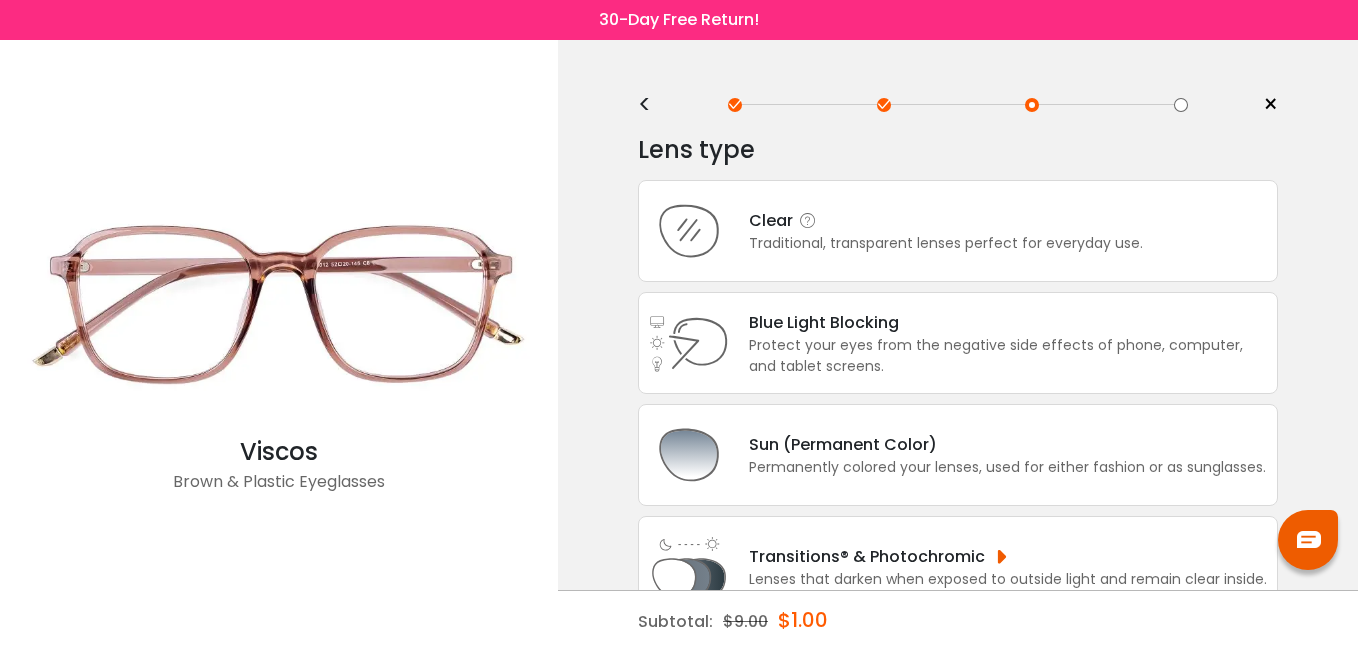 click on "Traditional, transparent lenses perfect for everyday use." at bounding box center [946, 243] 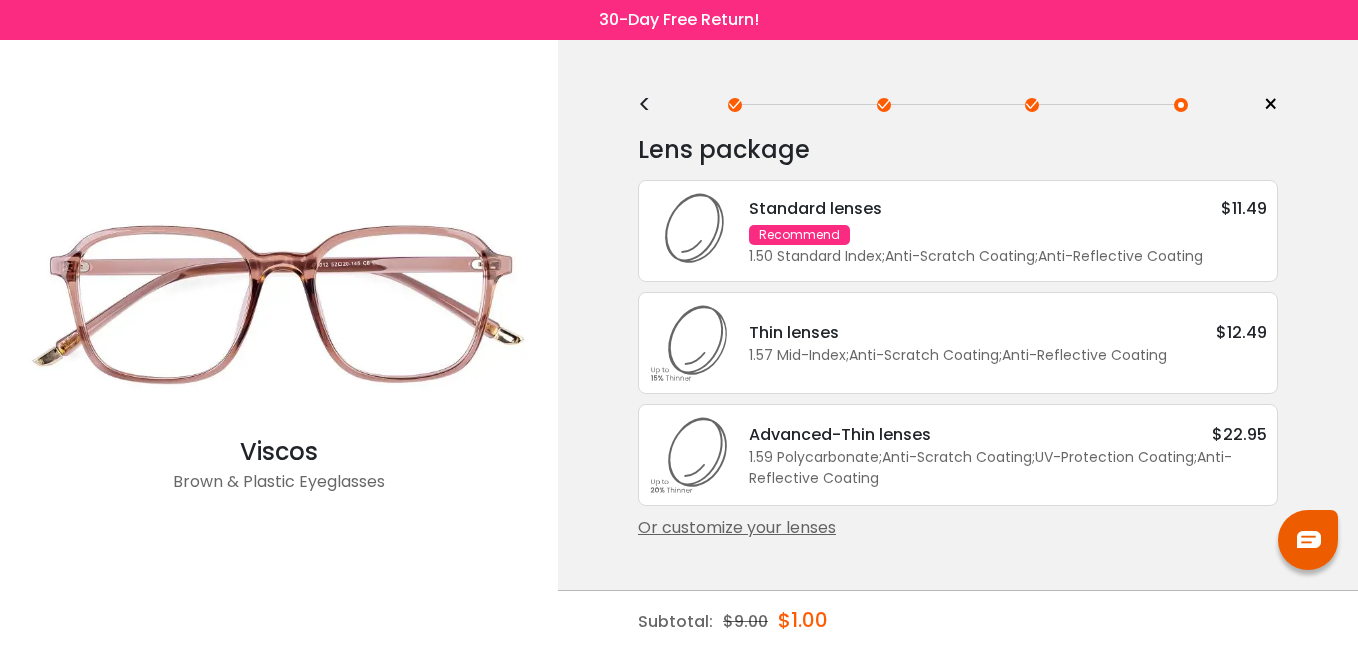 click on "Or customize your lenses" at bounding box center (958, 528) 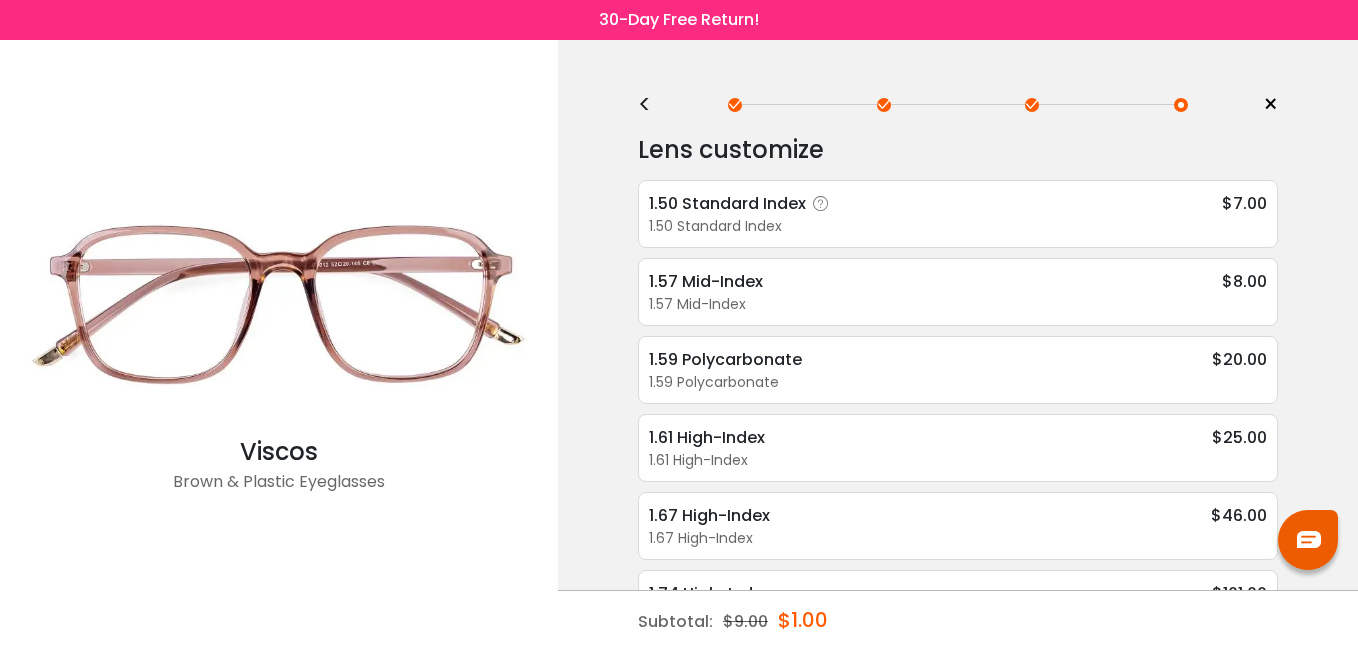 click on "1.50 Standard Index
$7.00" at bounding box center [958, 203] 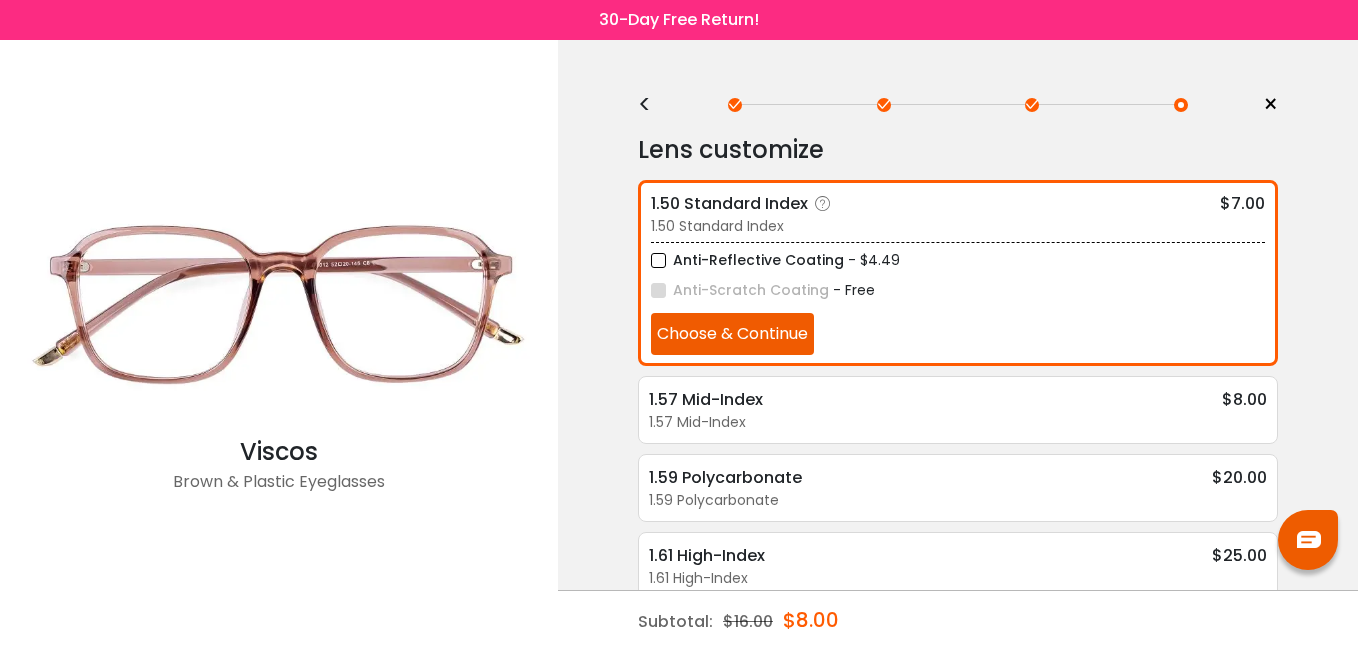 click on "Anti-Reflective Coating" at bounding box center (747, 260) 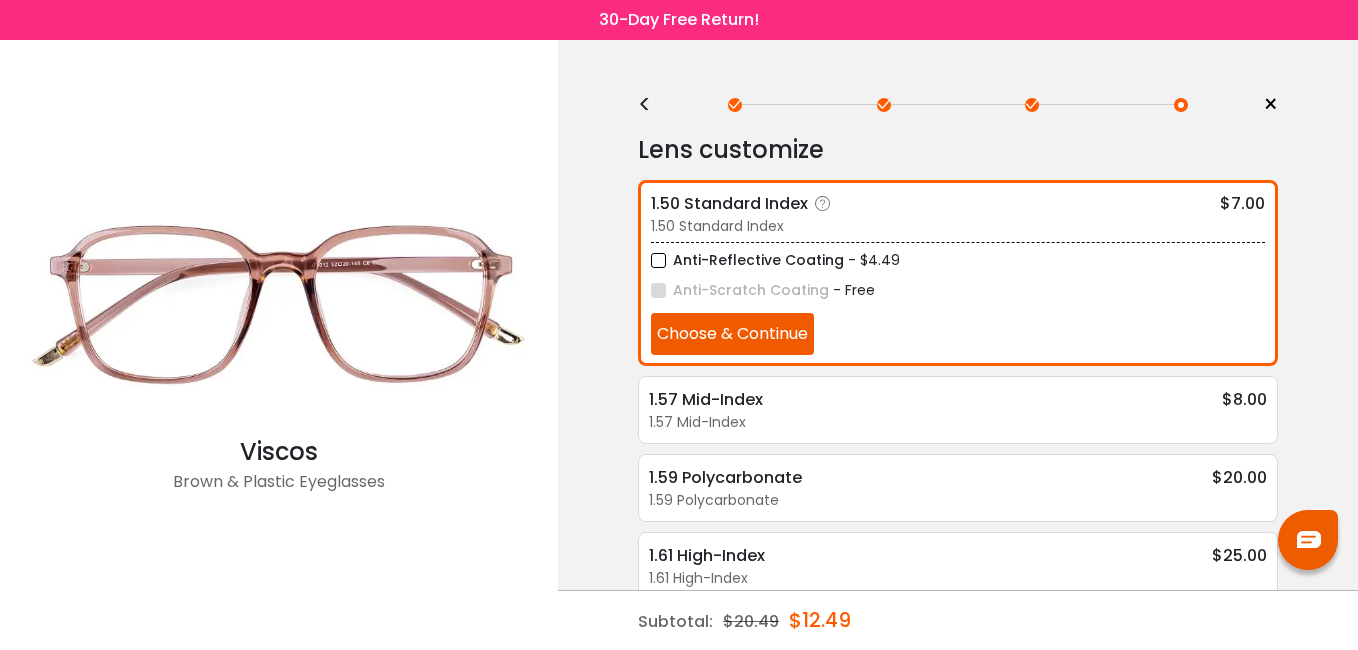 click on "Choose & Continue" at bounding box center [732, 334] 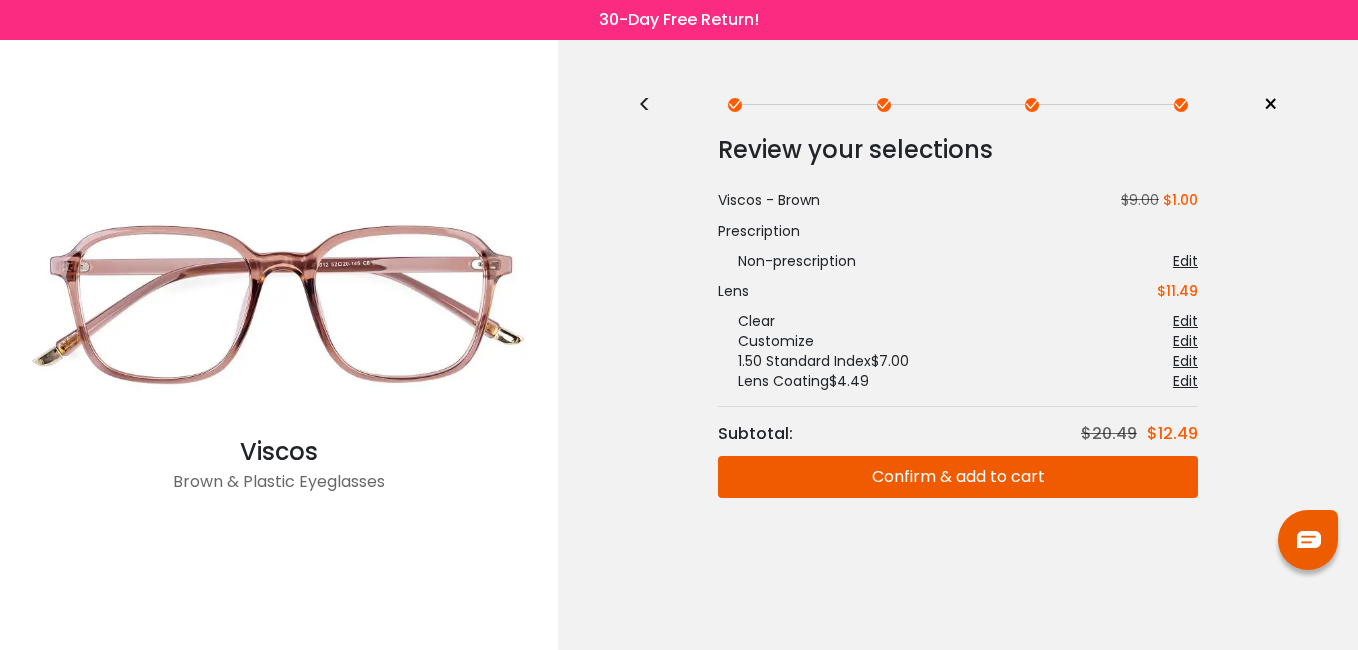 click on "Confirm & add to cart" at bounding box center [958, 477] 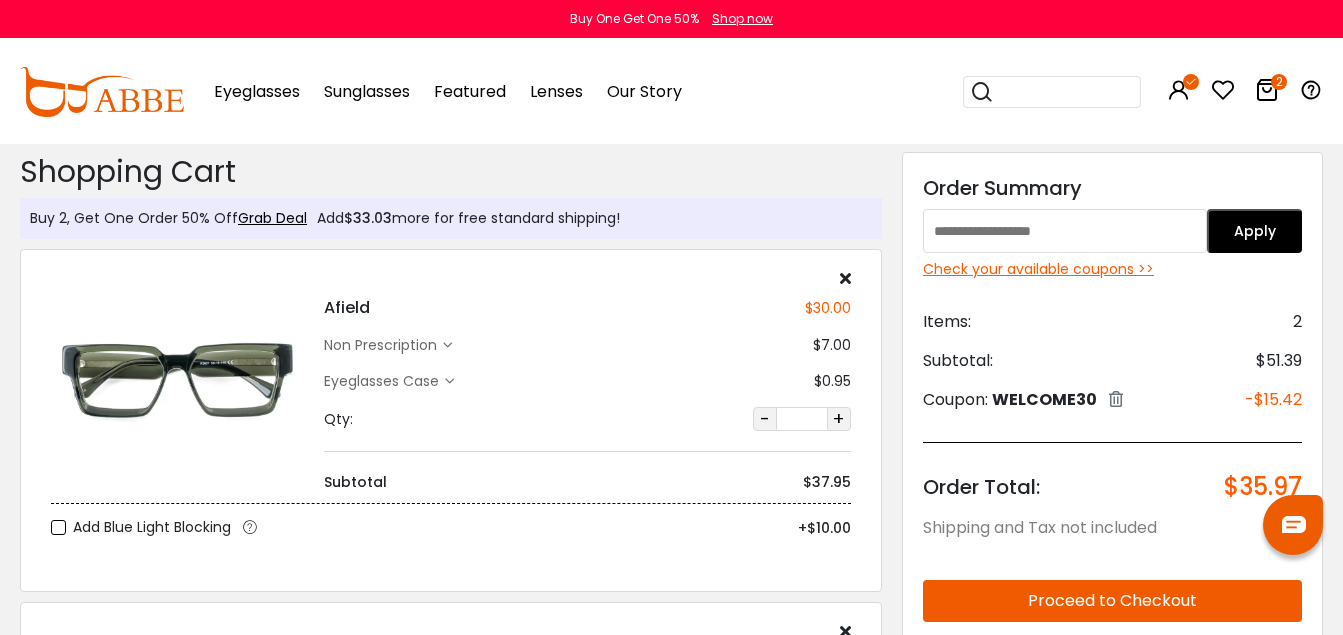 scroll, scrollTop: 0, scrollLeft: 0, axis: both 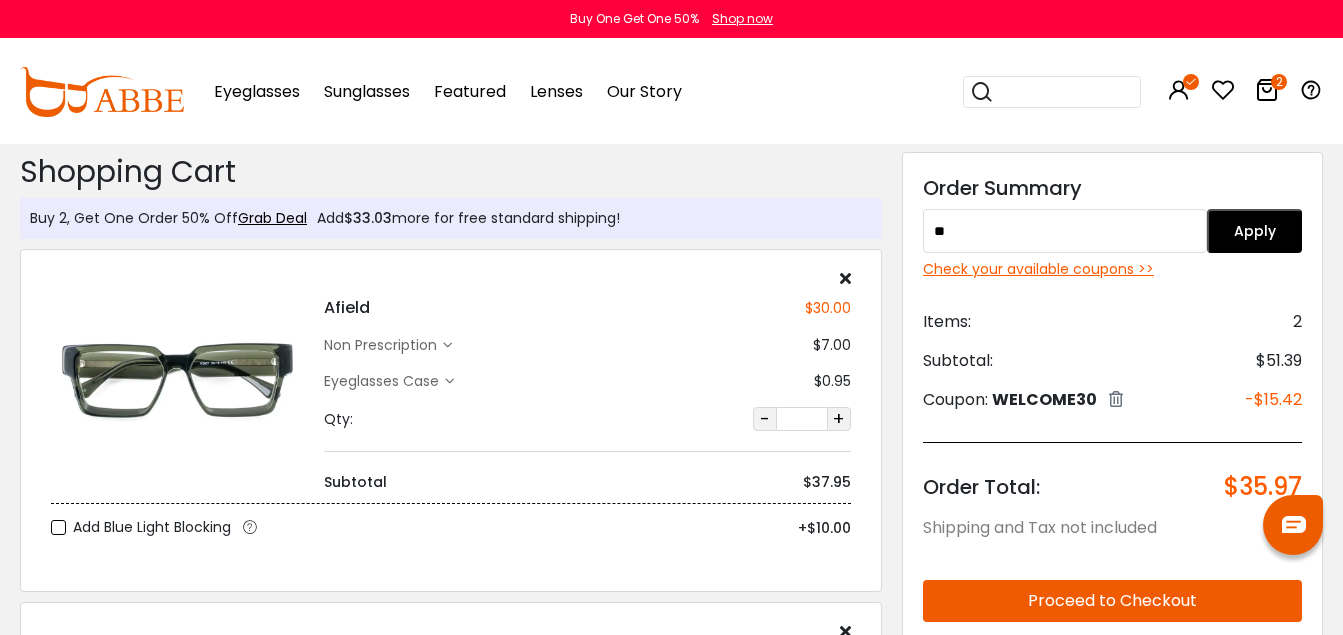 type on "*" 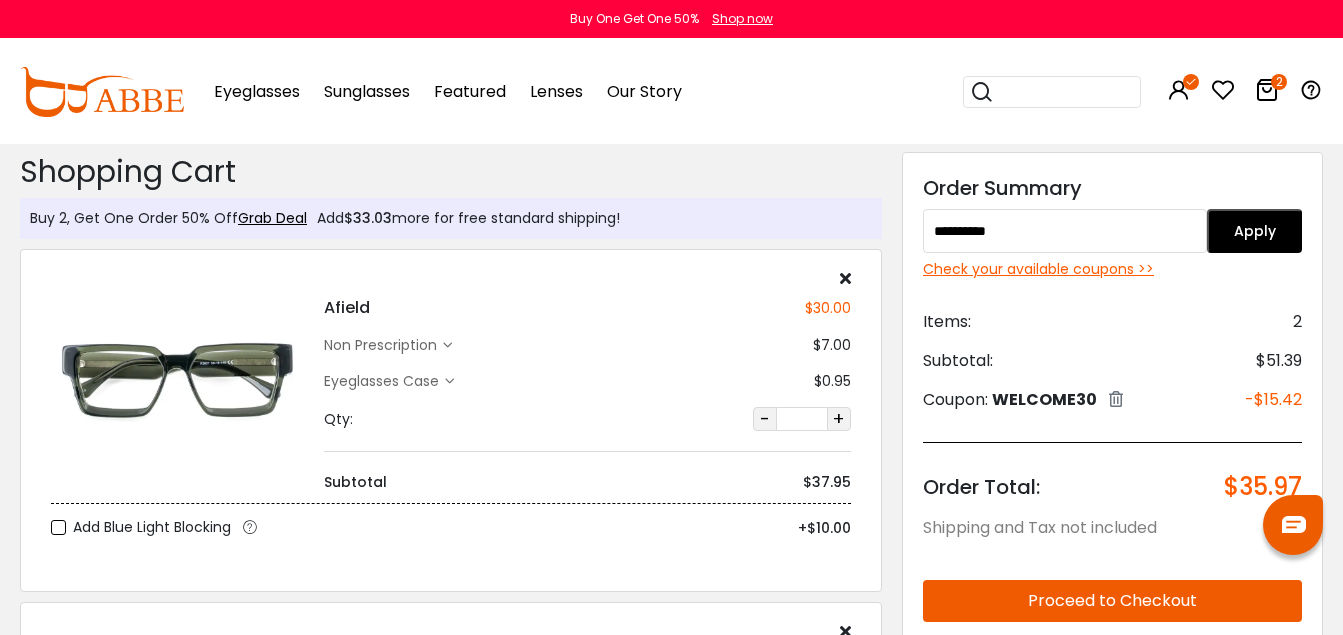 click on "**********" at bounding box center [1065, 231] 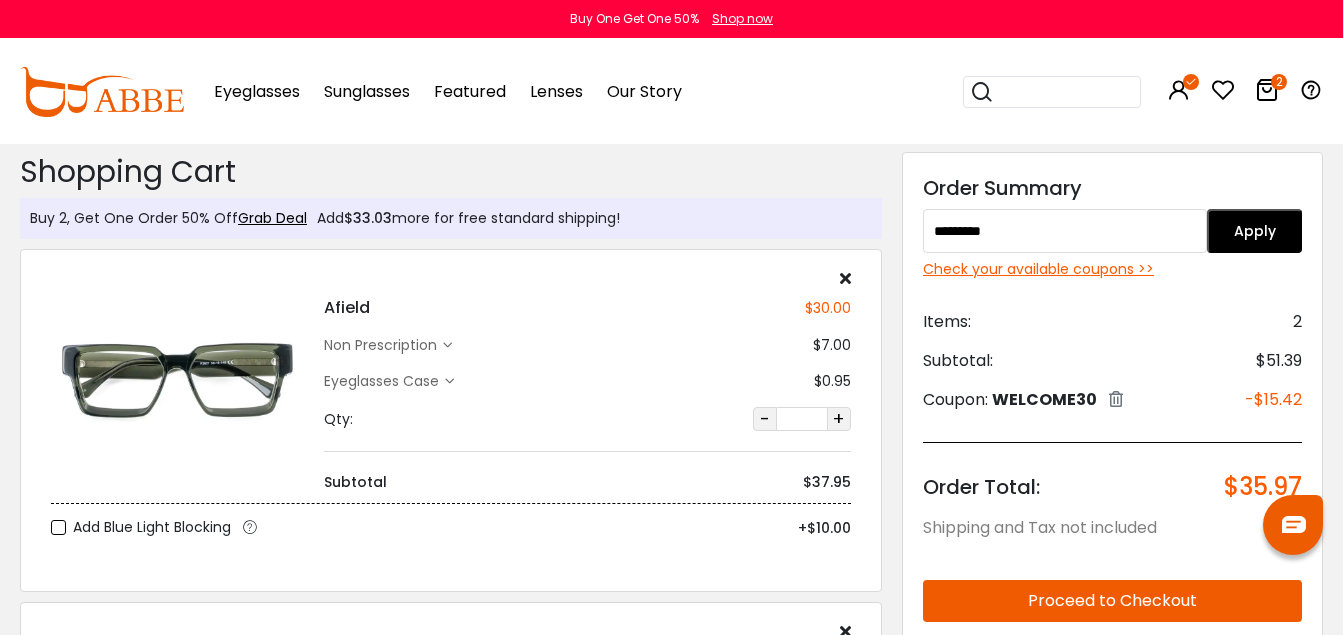 type on "*********" 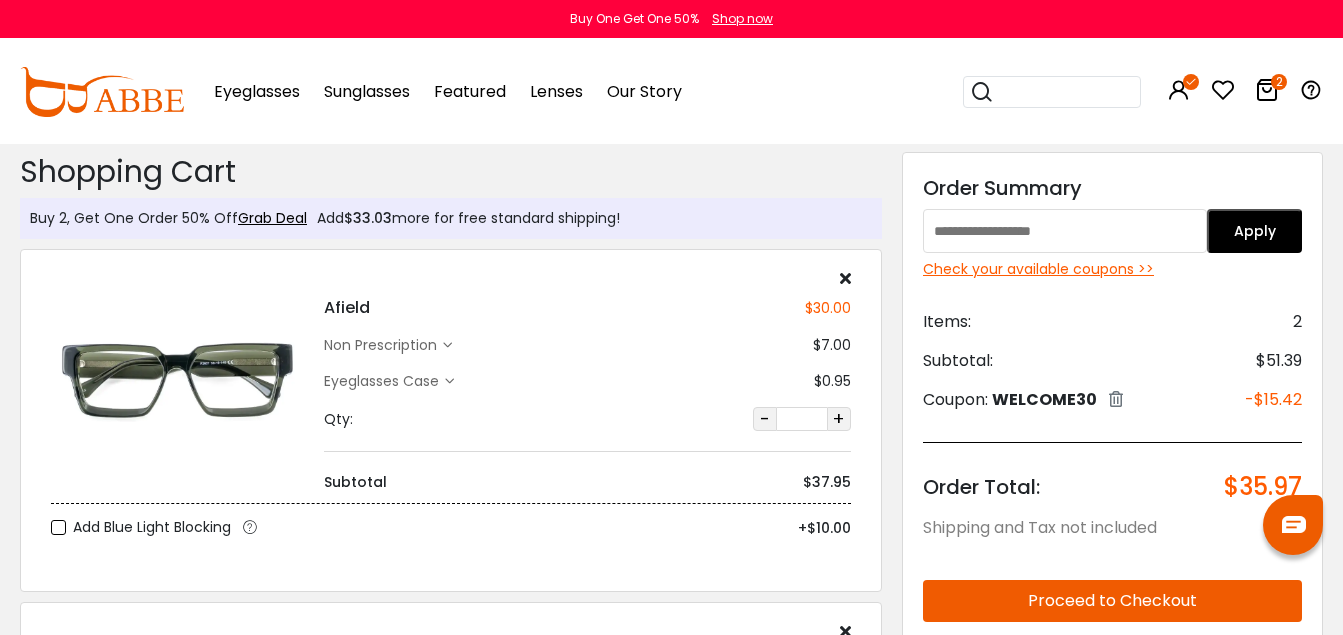 scroll, scrollTop: 0, scrollLeft: 0, axis: both 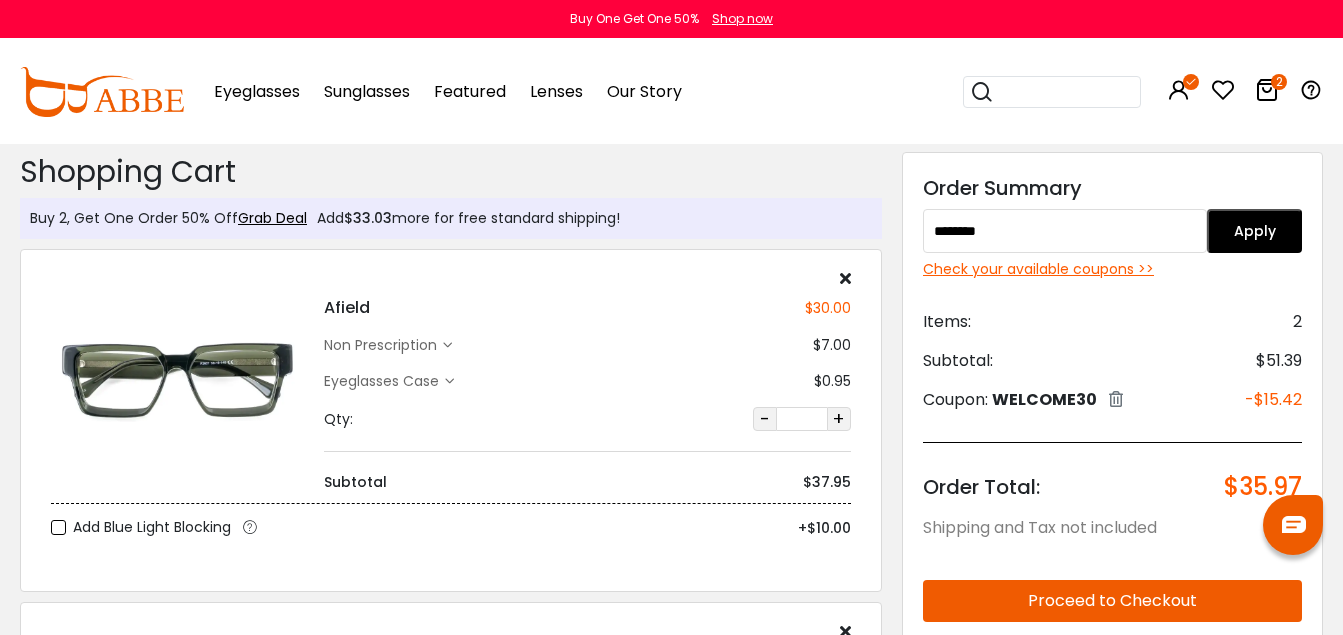 type on "********" 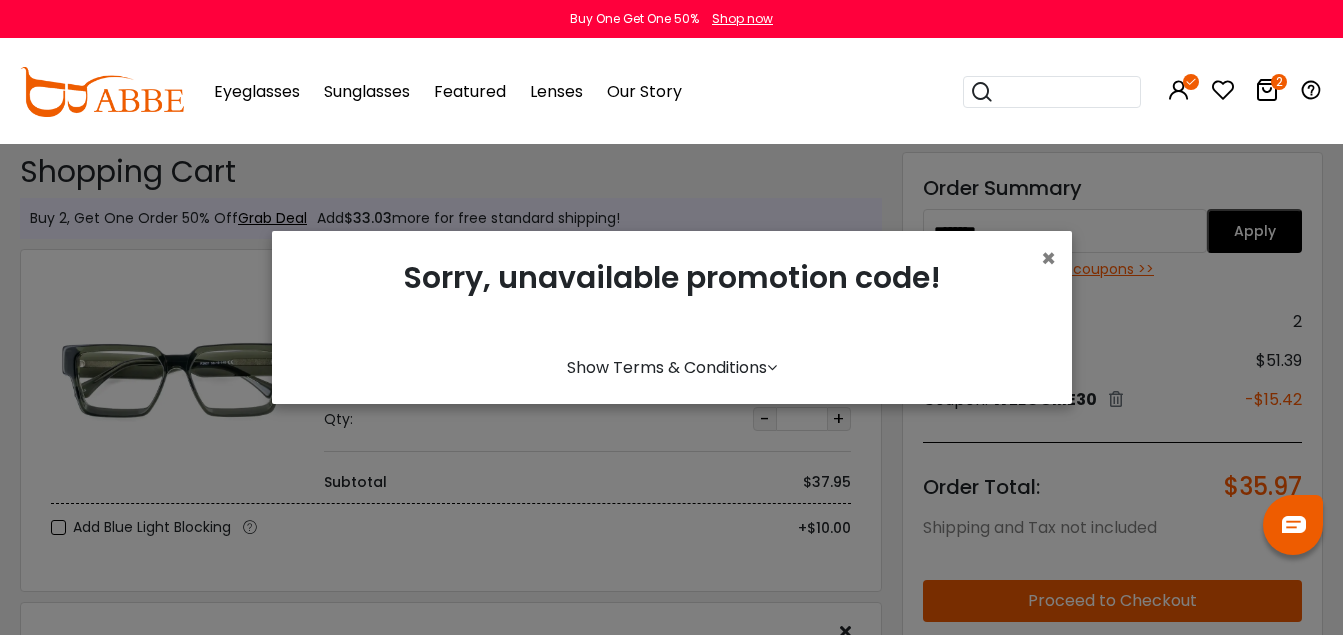 click on "×
Sorry, unavailable promotion code!
Show Terms & Conditions
* - Redeem "NEWCOMER" at checkout enjoy frame only $1. * - "NEWCOMER" coupon is valid for frames on this page. * - Limit one pair per customer. * - Lens and shipping are not included." at bounding box center (672, 317) 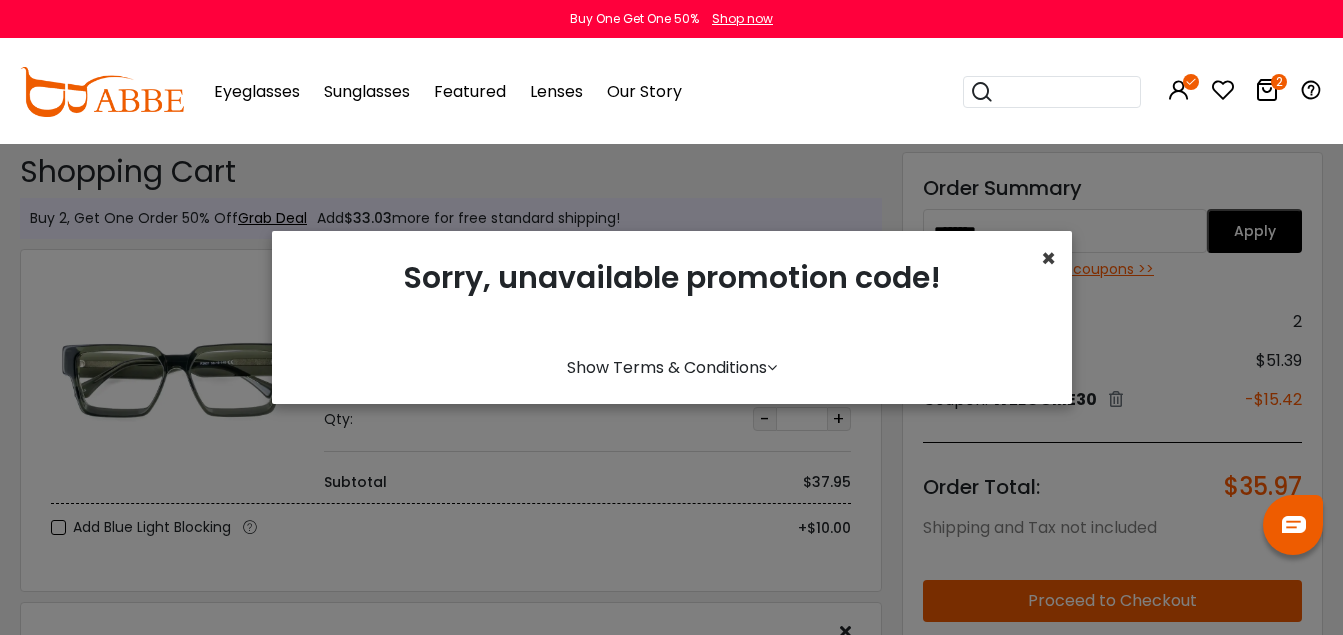 click on "×" at bounding box center [1048, 258] 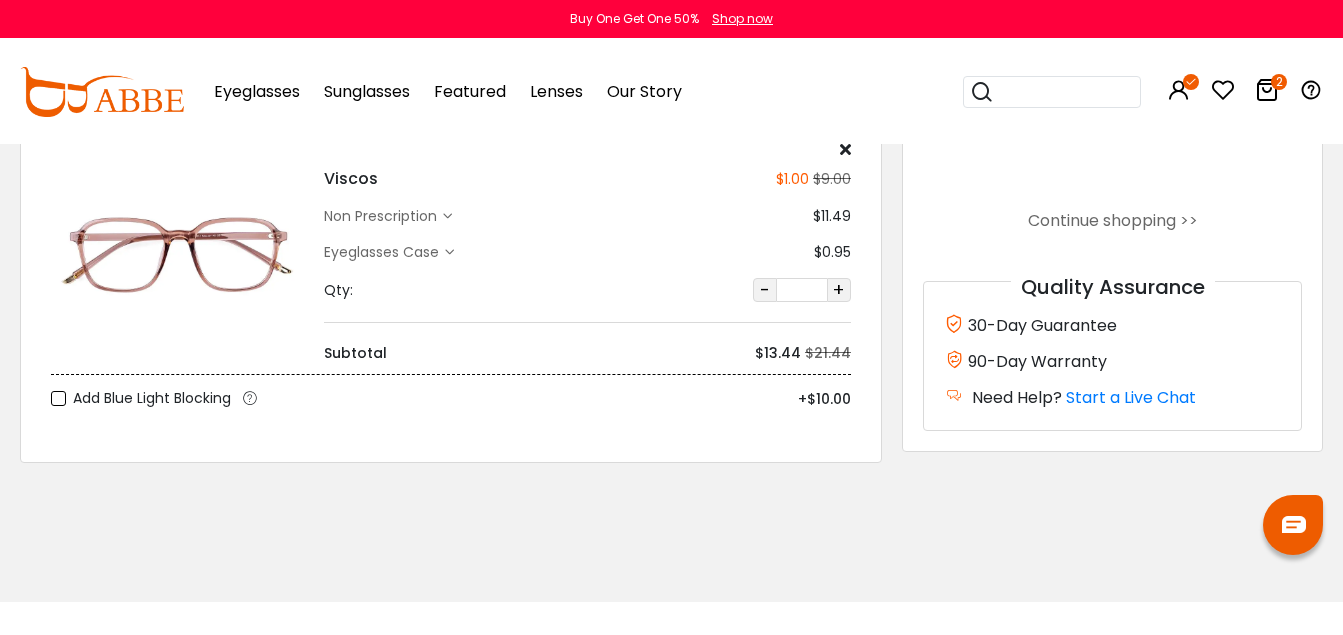 scroll, scrollTop: 302, scrollLeft: 0, axis: vertical 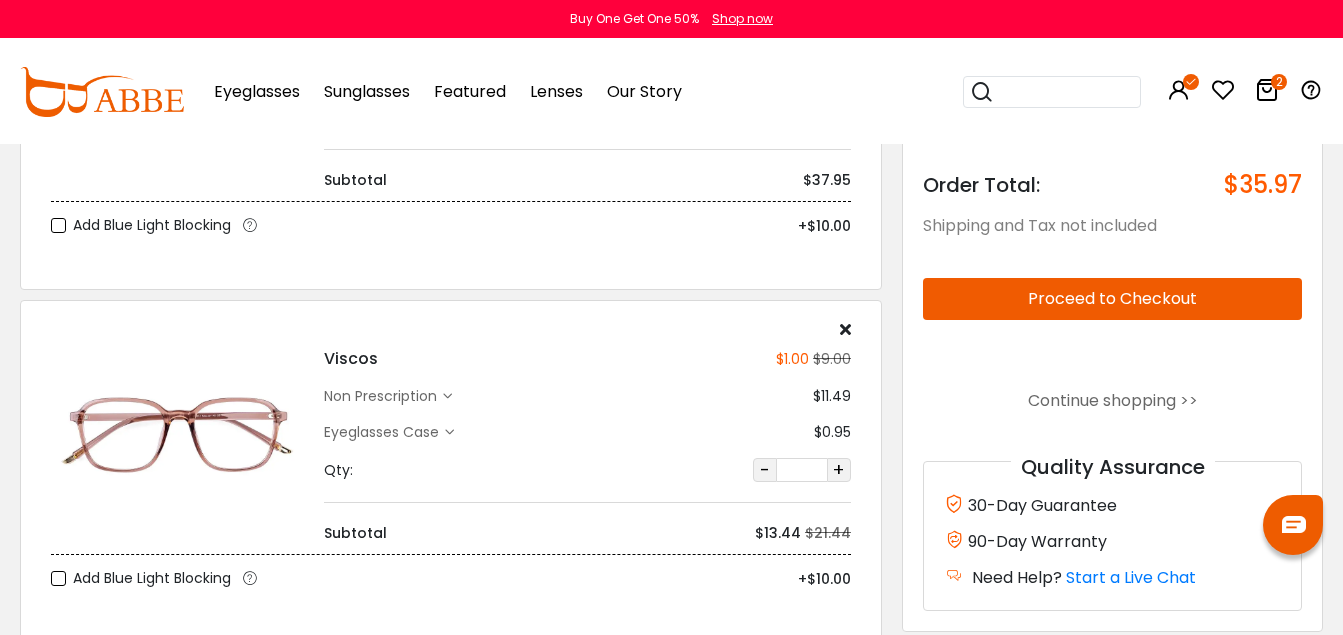 click on "-" at bounding box center [765, 470] 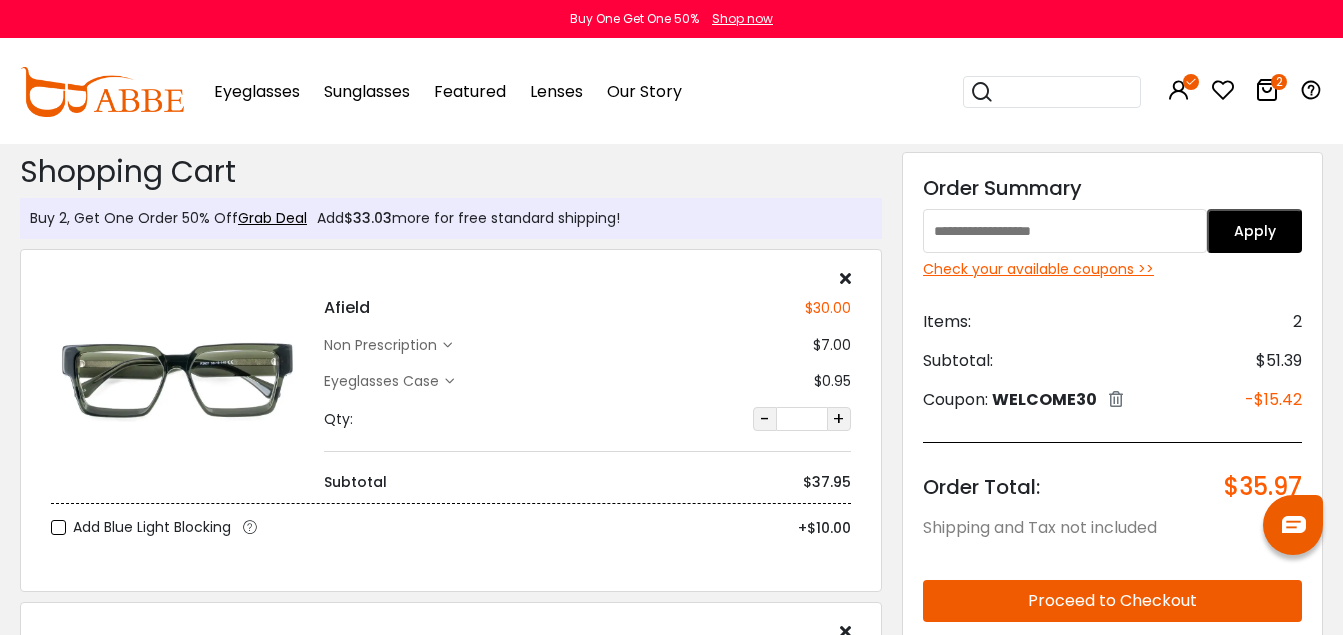scroll, scrollTop: 0, scrollLeft: 0, axis: both 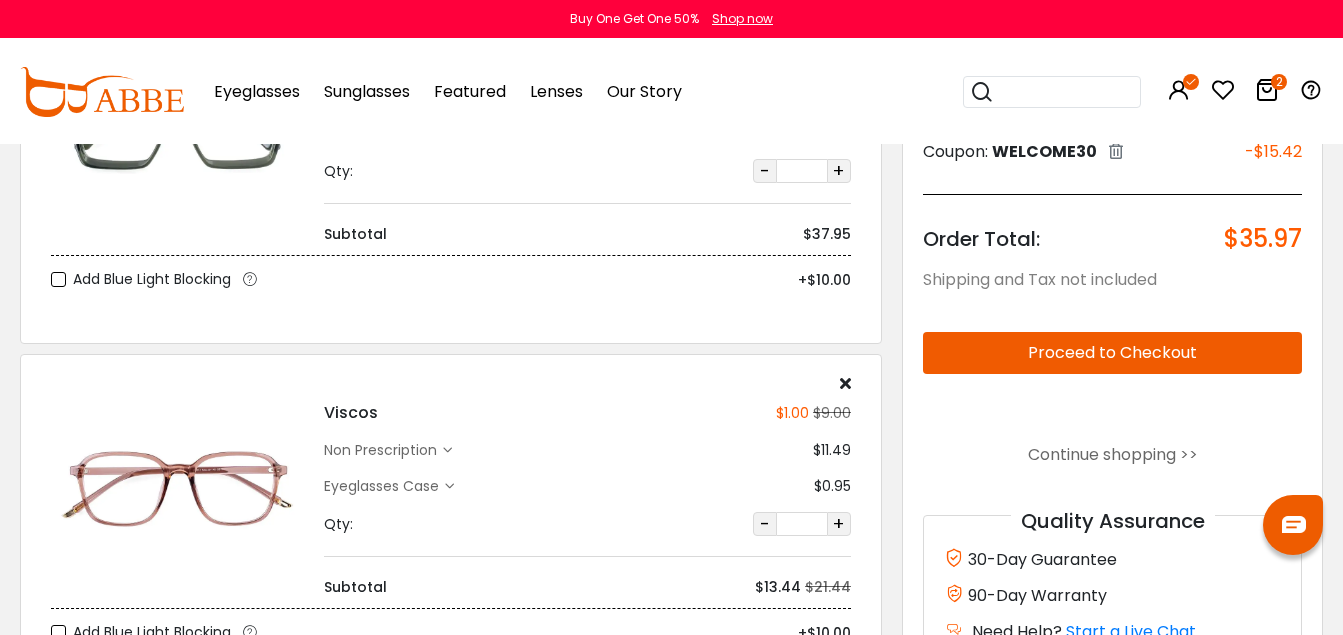 click at bounding box center (447, 450) 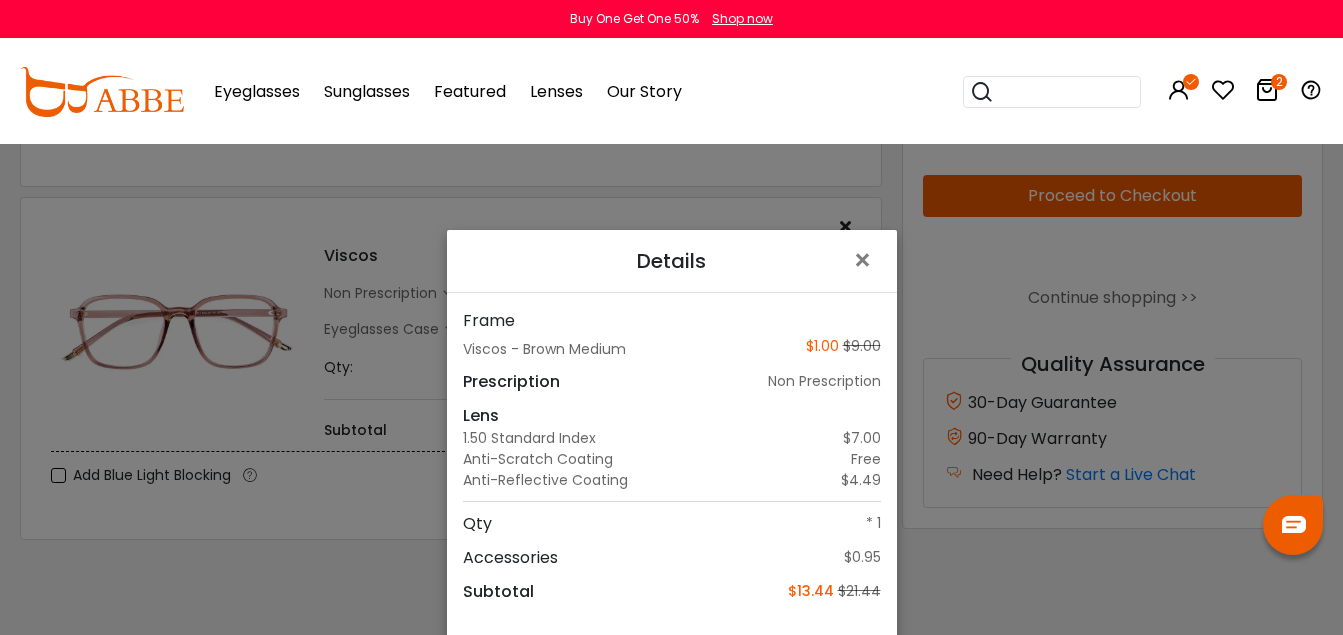 scroll, scrollTop: 394, scrollLeft: 0, axis: vertical 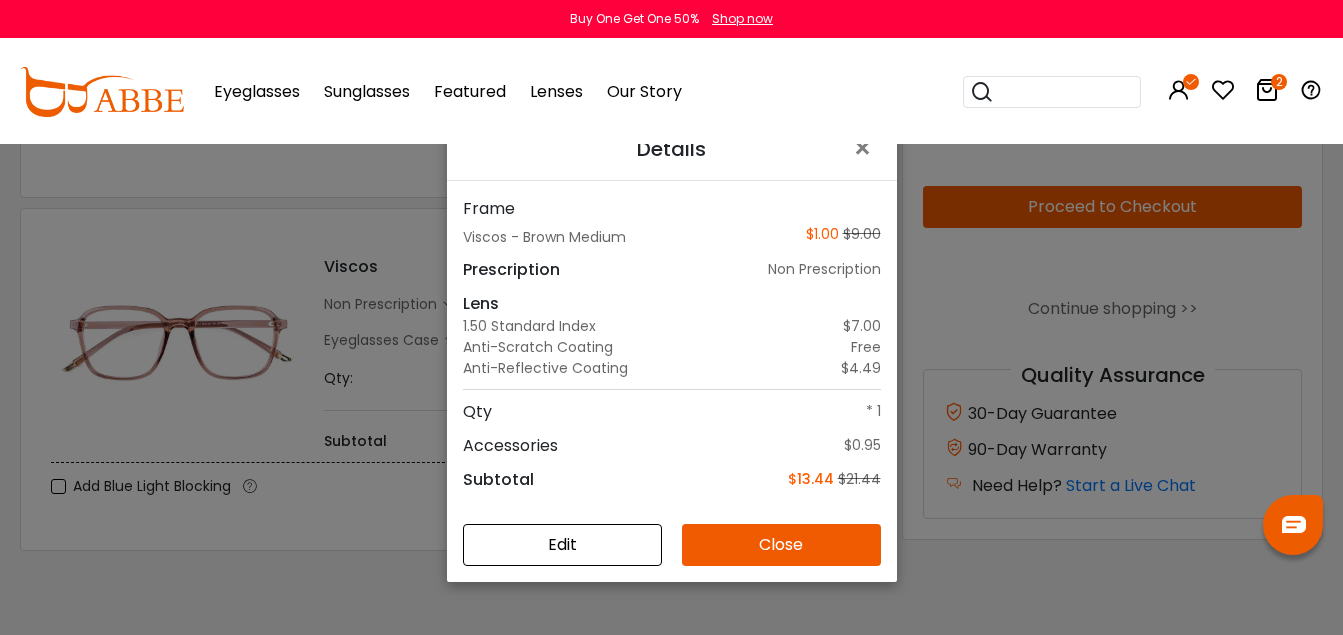 click on "Edit" at bounding box center (562, 545) 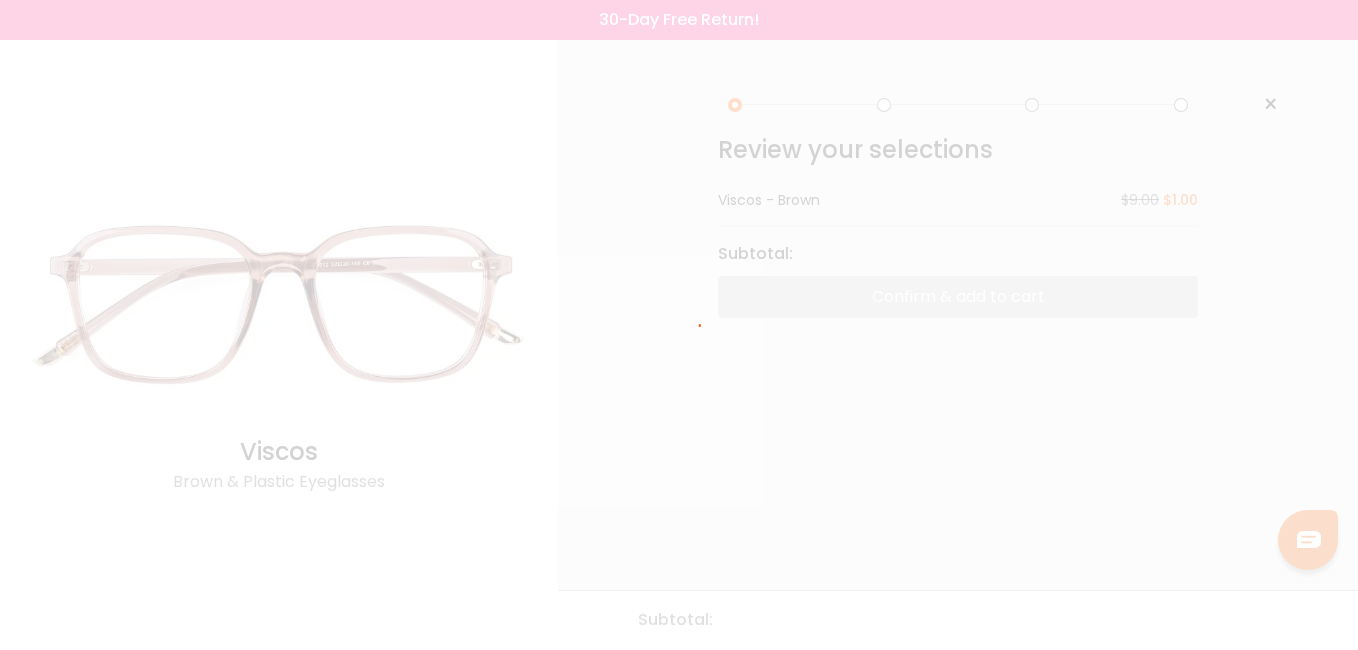 scroll, scrollTop: 0, scrollLeft: 0, axis: both 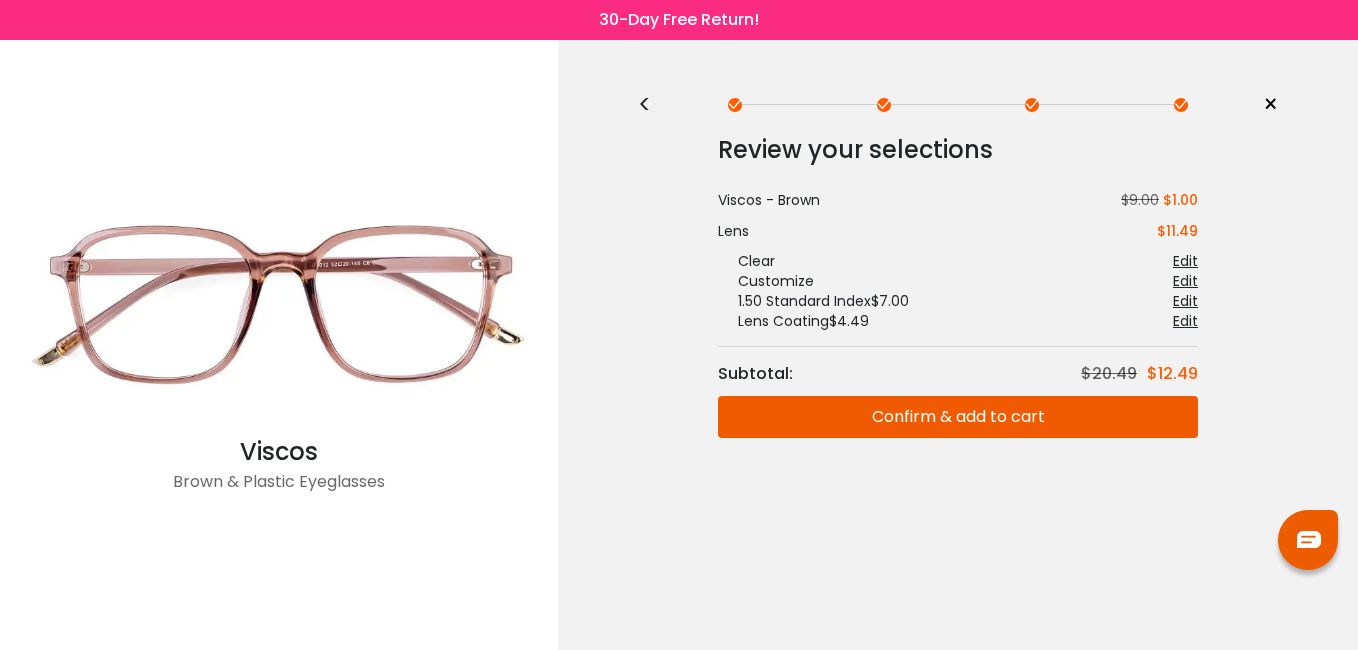 click on "Edit" at bounding box center (1185, 321) 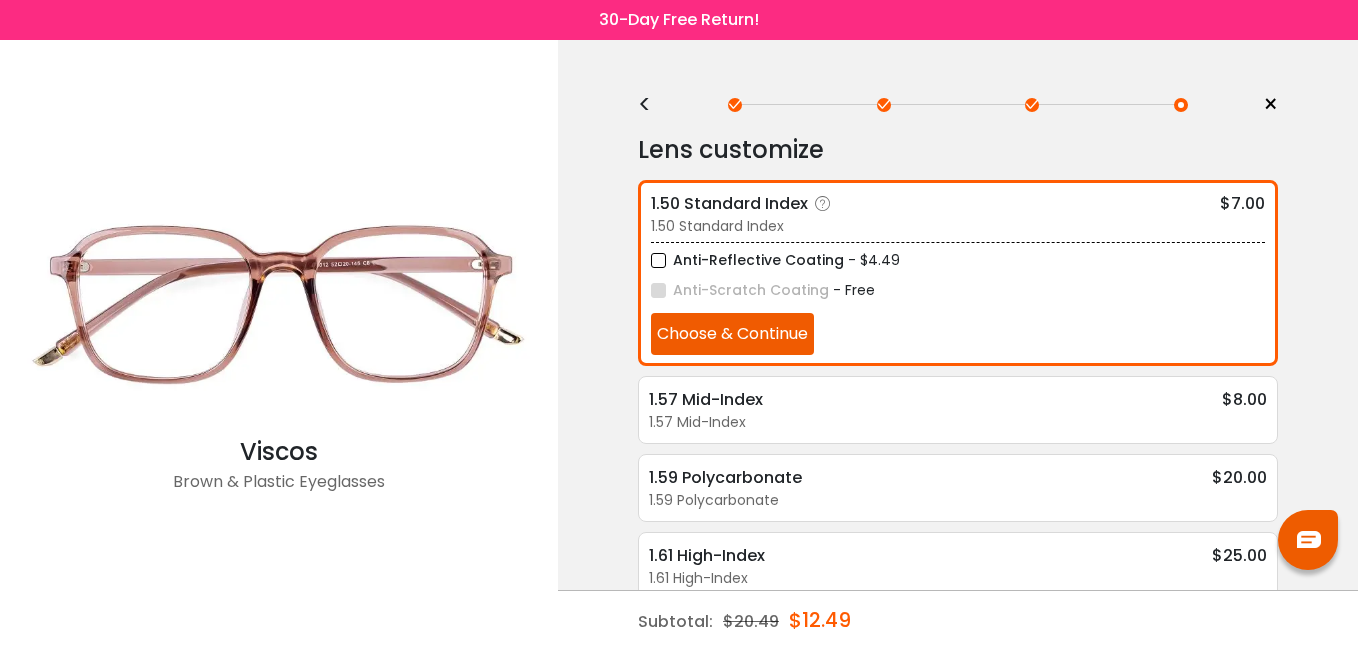 click on "Anti-Scratch Coating" at bounding box center [740, 290] 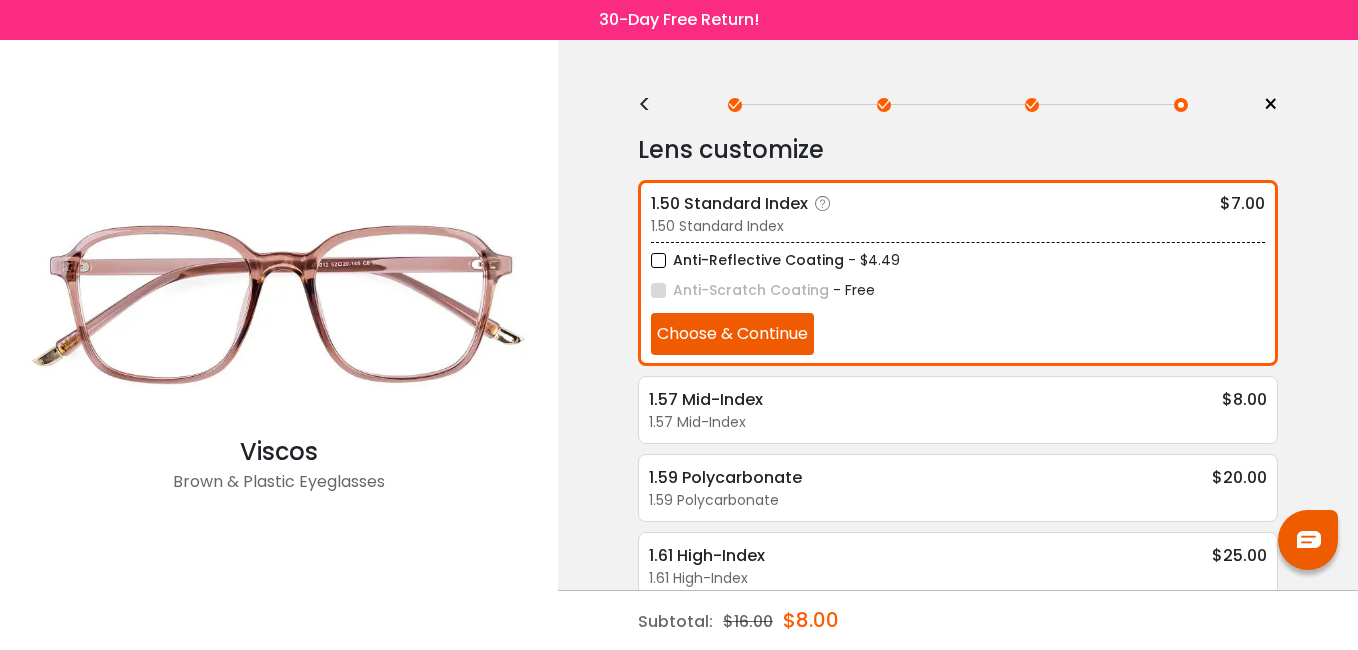 click on "Anti-Scratch Coating" at bounding box center [740, 290] 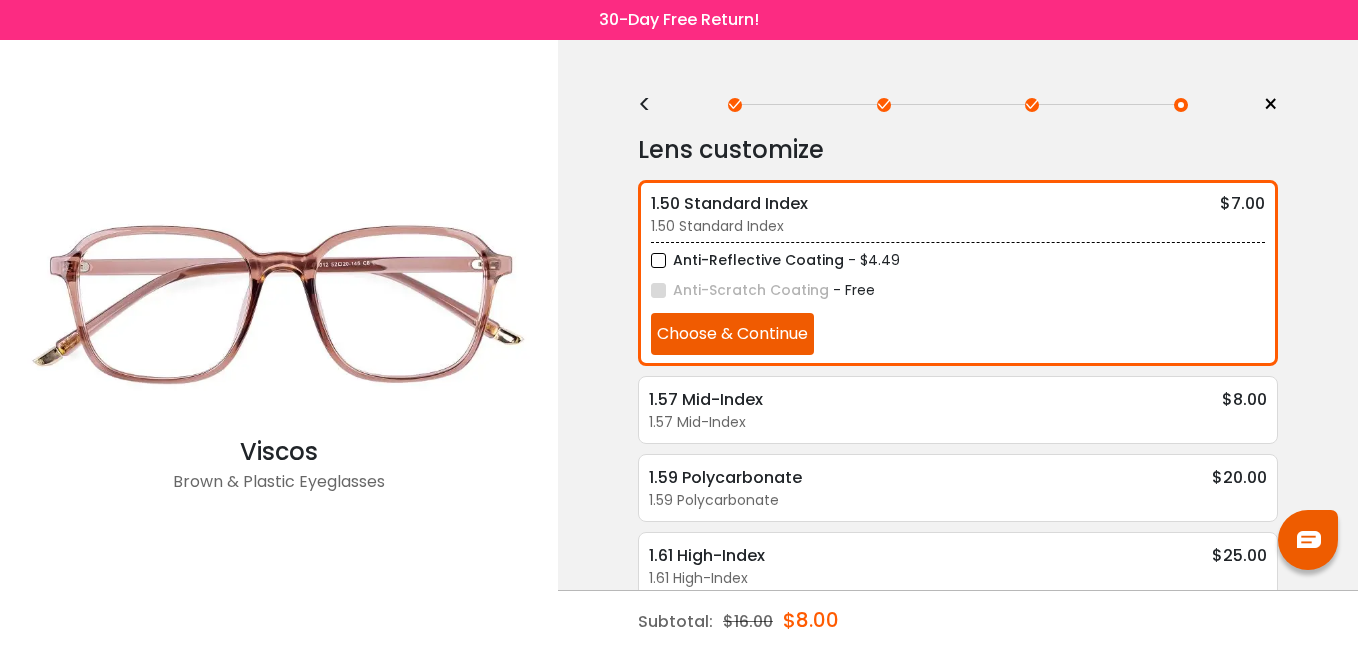 drag, startPoint x: 663, startPoint y: 296, endPoint x: 732, endPoint y: 369, distance: 100.44899 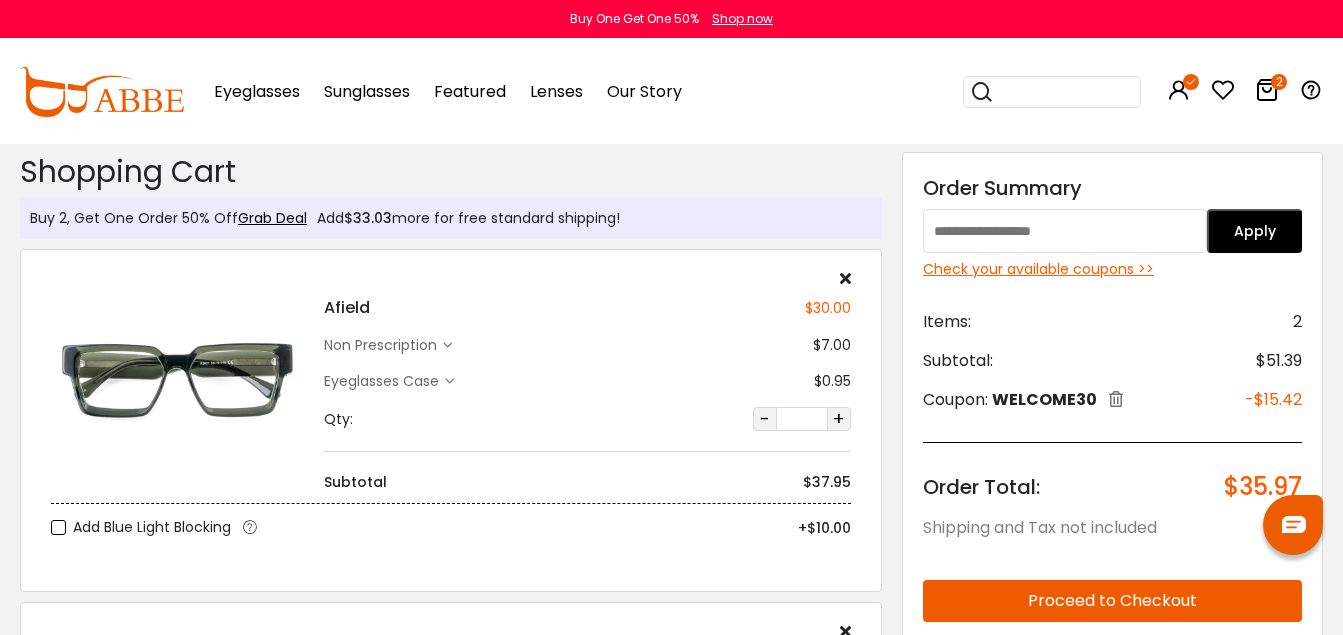 scroll, scrollTop: 394, scrollLeft: 0, axis: vertical 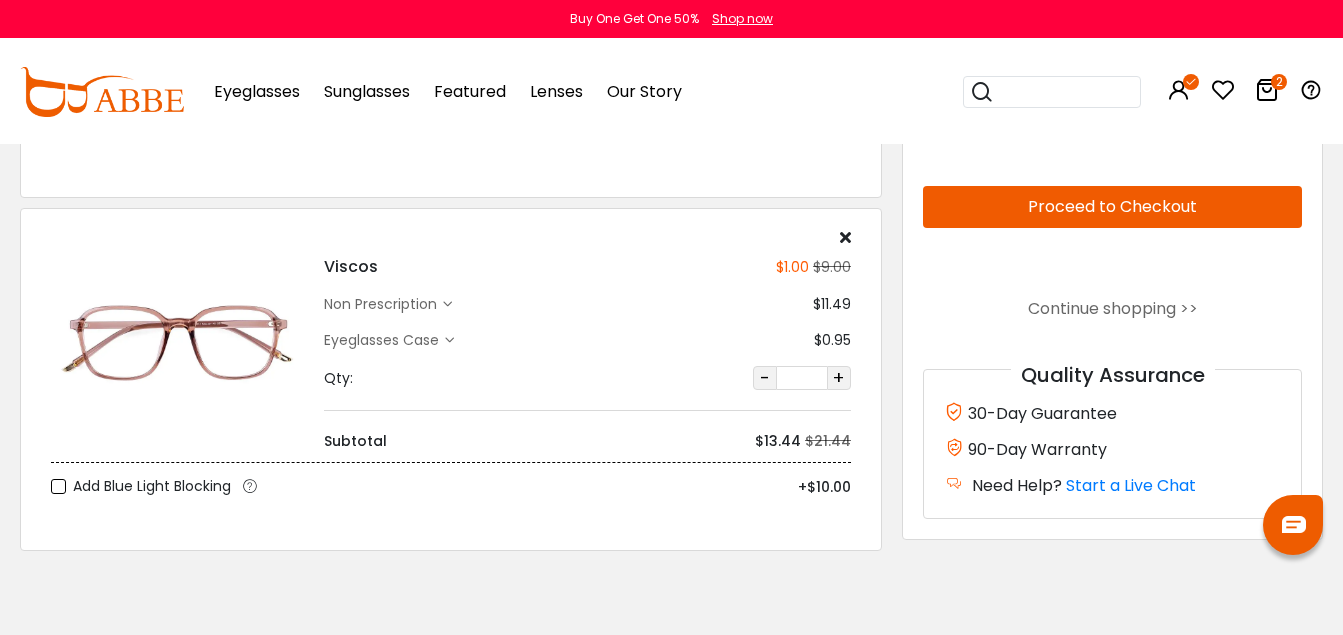 click on "-" at bounding box center [765, 378] 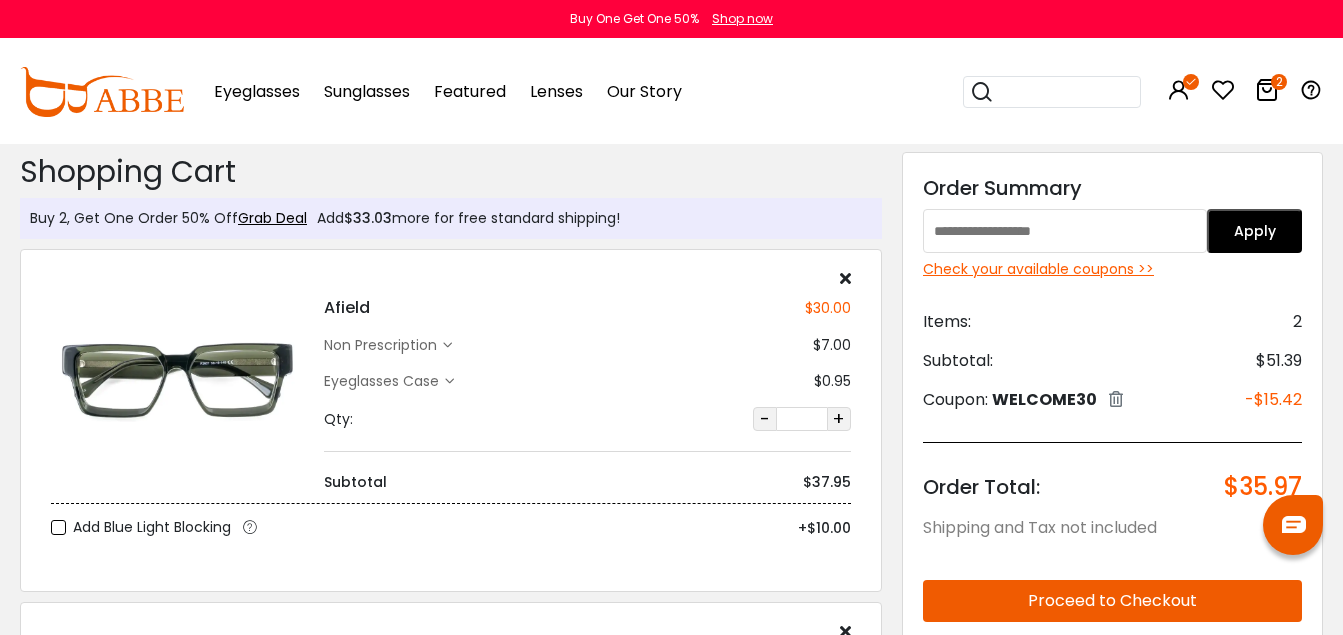 scroll, scrollTop: 0, scrollLeft: 0, axis: both 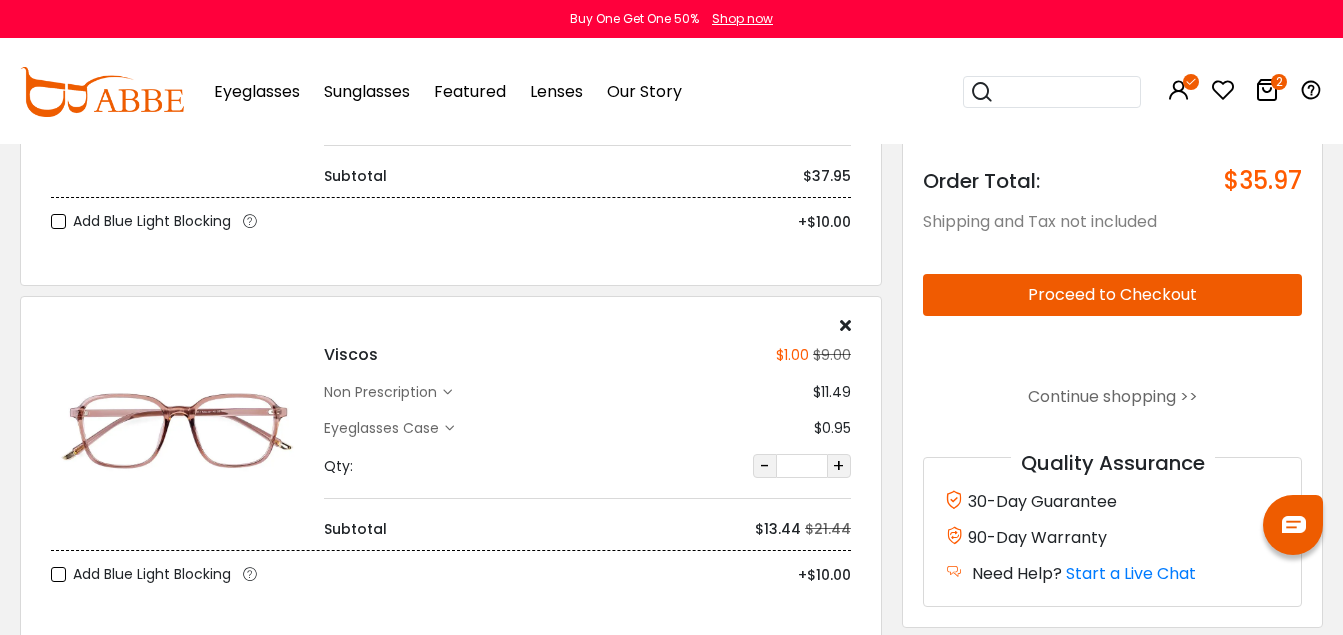 click at bounding box center [845, 325] 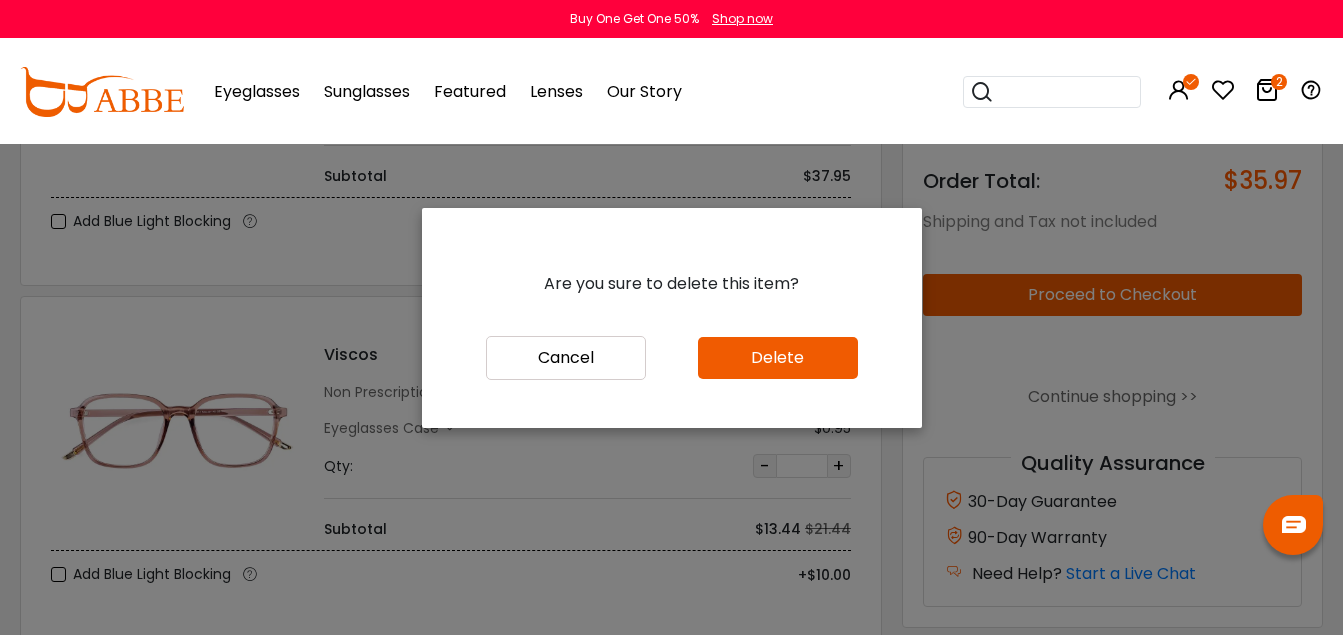 click on "Delete" at bounding box center (778, 358) 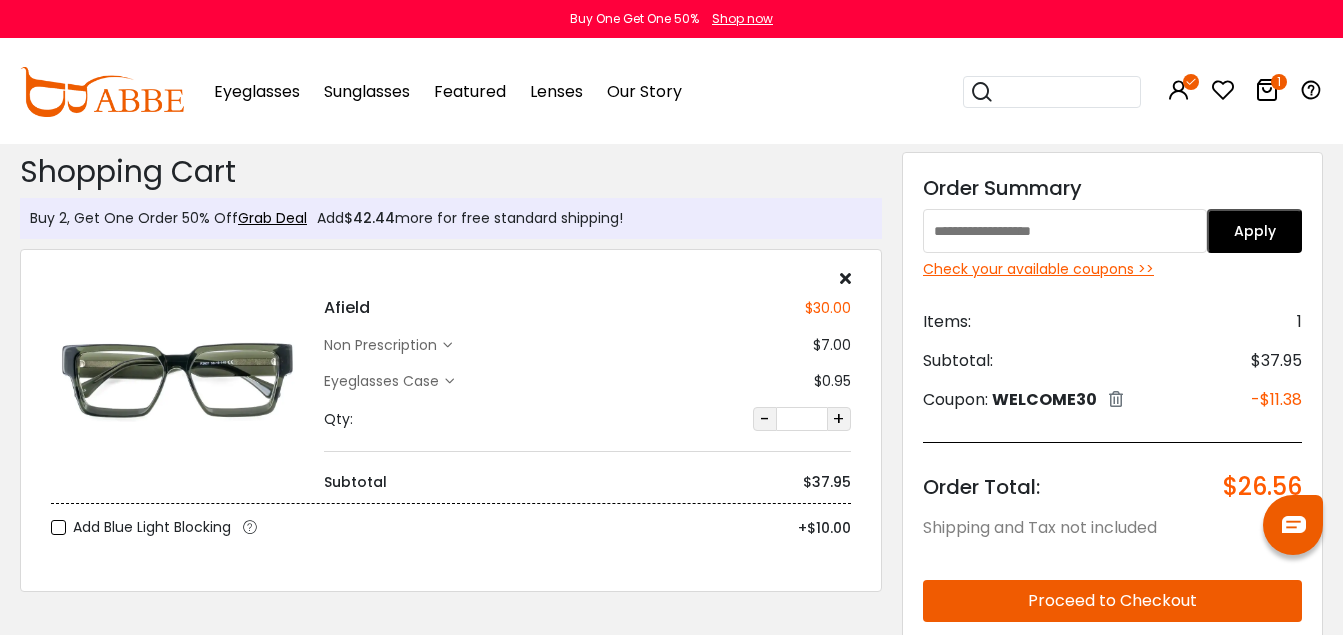 scroll, scrollTop: 0, scrollLeft: 0, axis: both 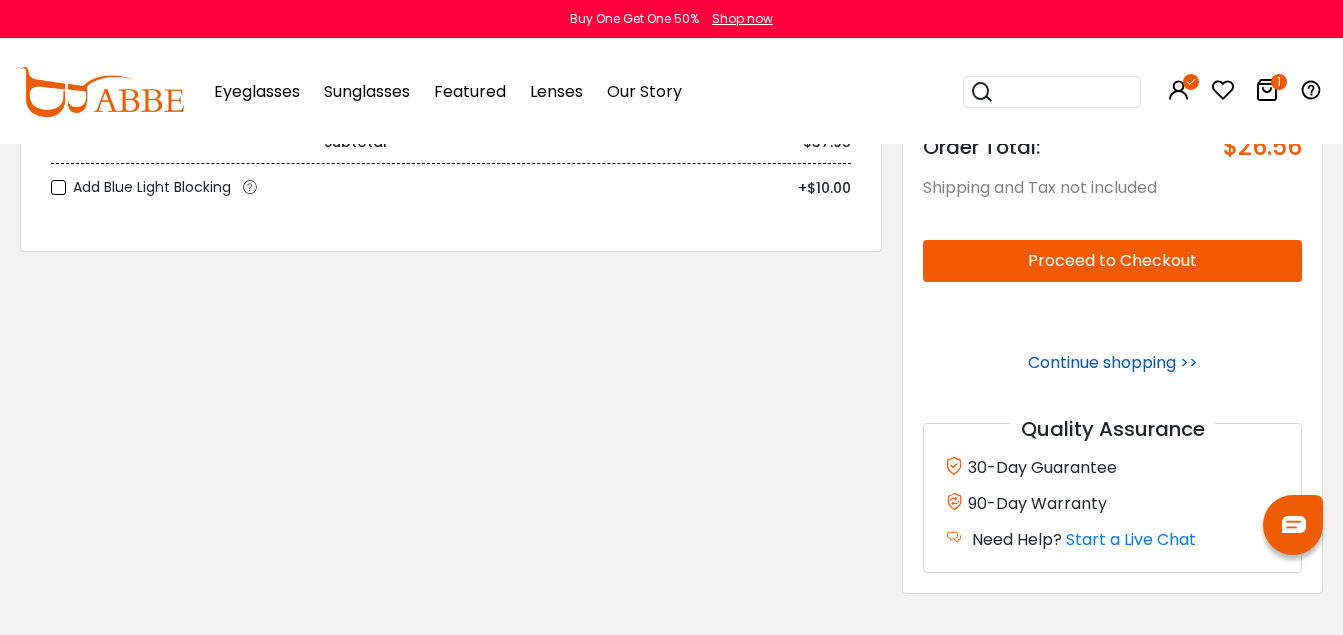 click on "Continue shopping >>" at bounding box center (1113, 362) 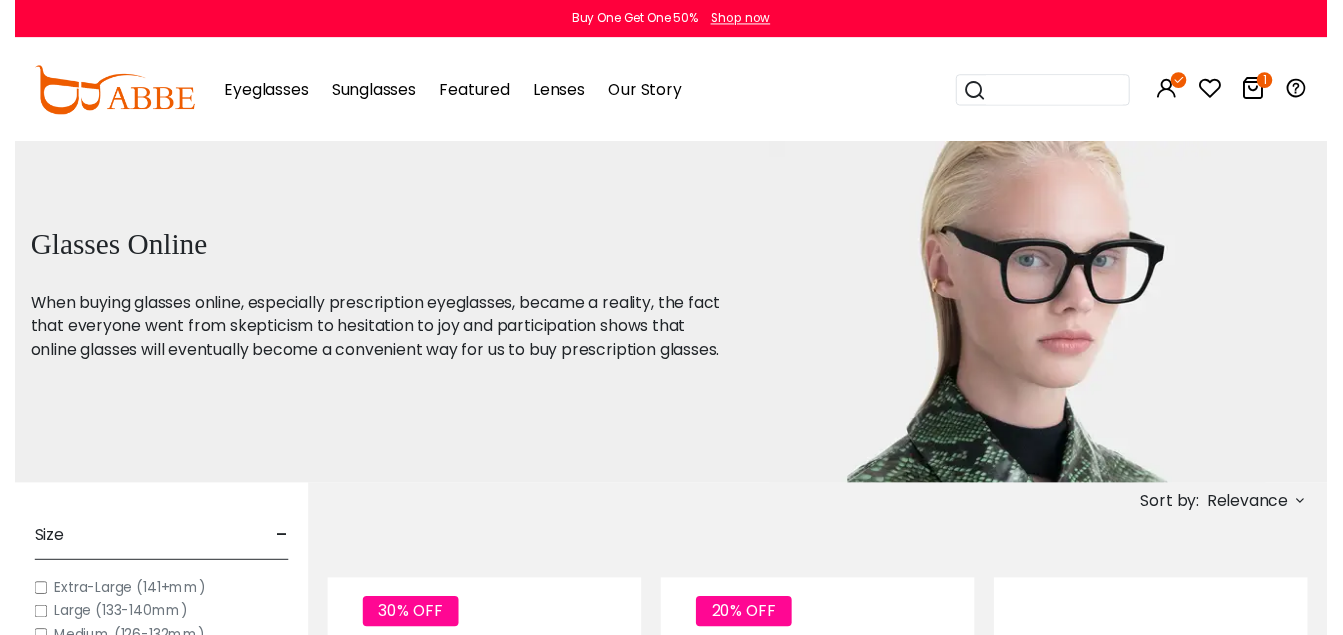 scroll, scrollTop: 0, scrollLeft: 0, axis: both 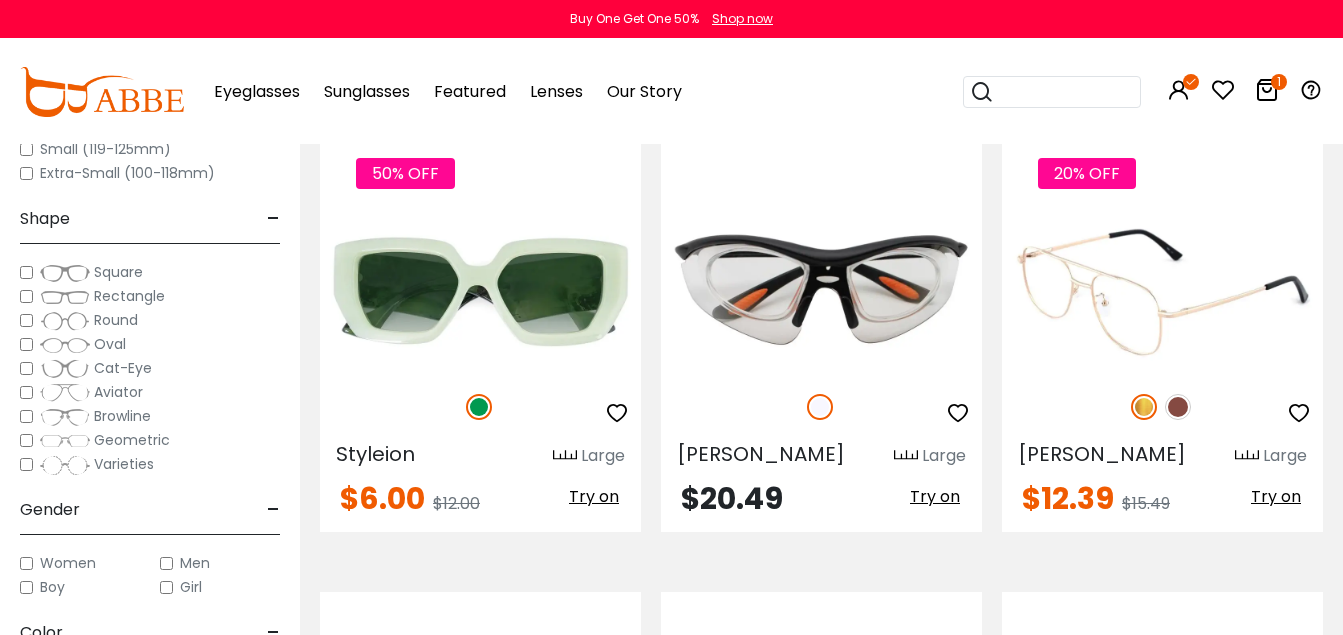 click at bounding box center (1162, 291) 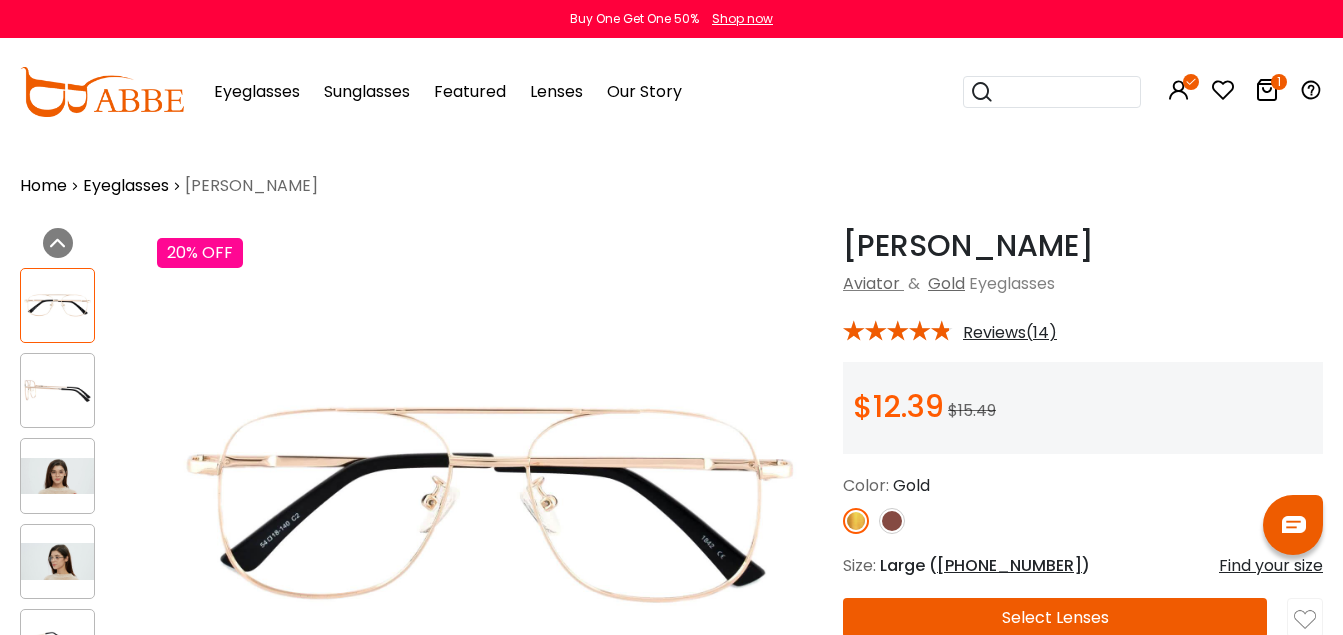 scroll, scrollTop: 0, scrollLeft: 0, axis: both 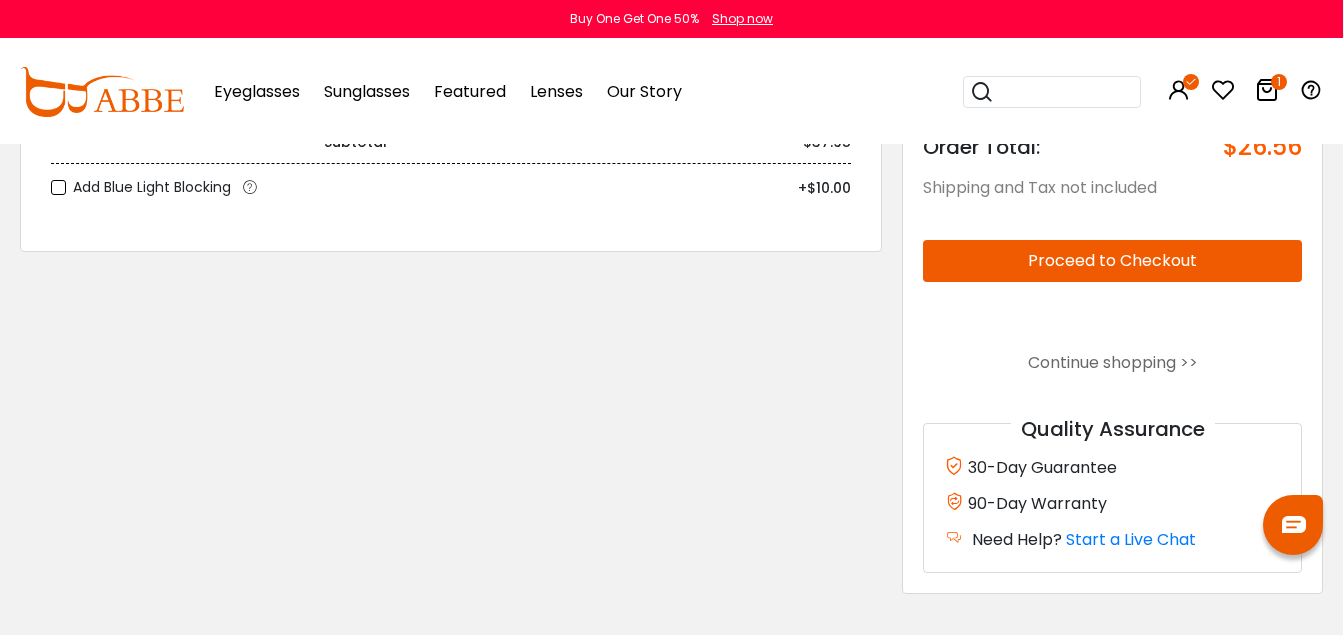click on "Discount Code:
Order Summary
Apply
Check your available coupons >>
Items:
1
Subtotal:
$37.95
Coupon:
WELCOME30
-$11.38
Order Total:
$26.56
Shipping and Tax not included
Proceed to Checkout
Continue shopping >>
Quality Assurance
30-Day Guarantee
90-Day Warranty
Need Help?
Start a Live Chat" at bounding box center [1112, 203] 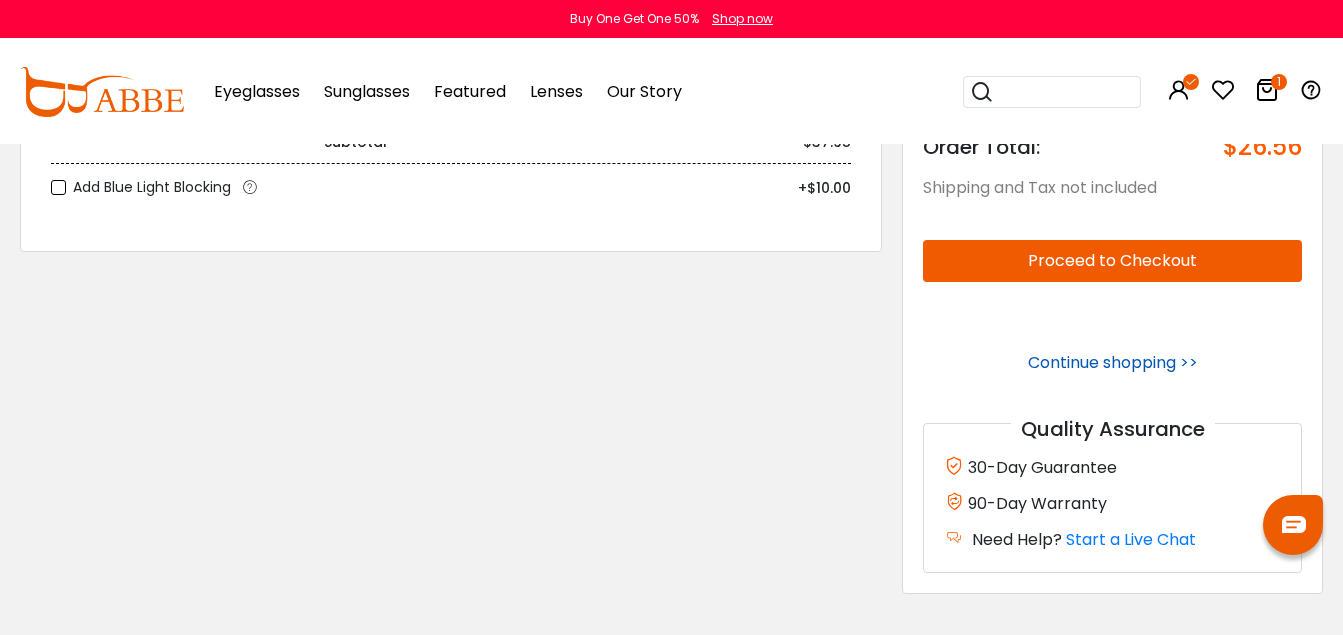 click on "Continue shopping >>" at bounding box center [1113, 362] 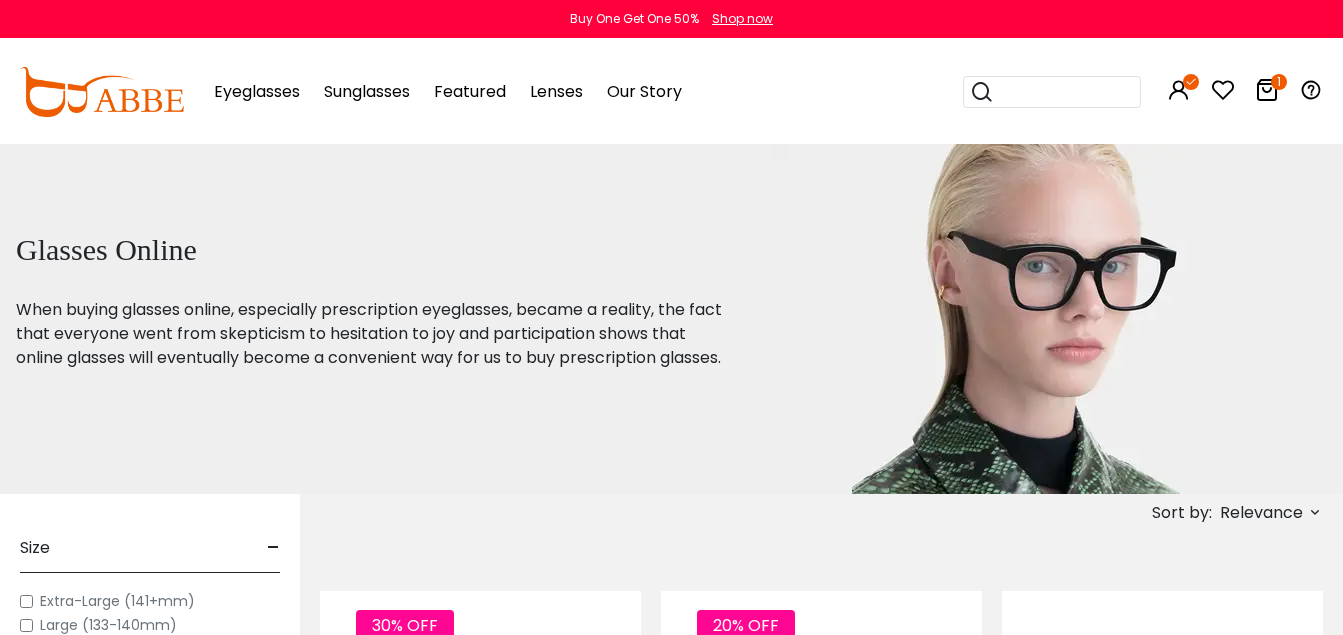 scroll, scrollTop: 0, scrollLeft: 0, axis: both 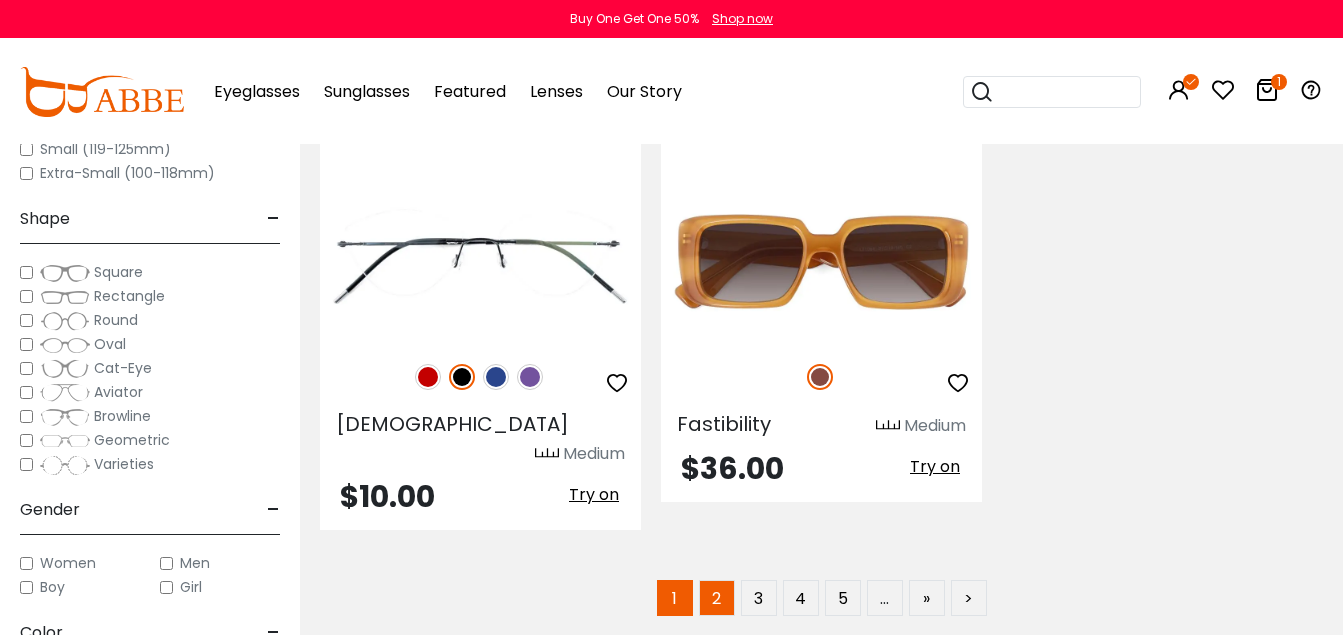 click on "2" at bounding box center (717, 598) 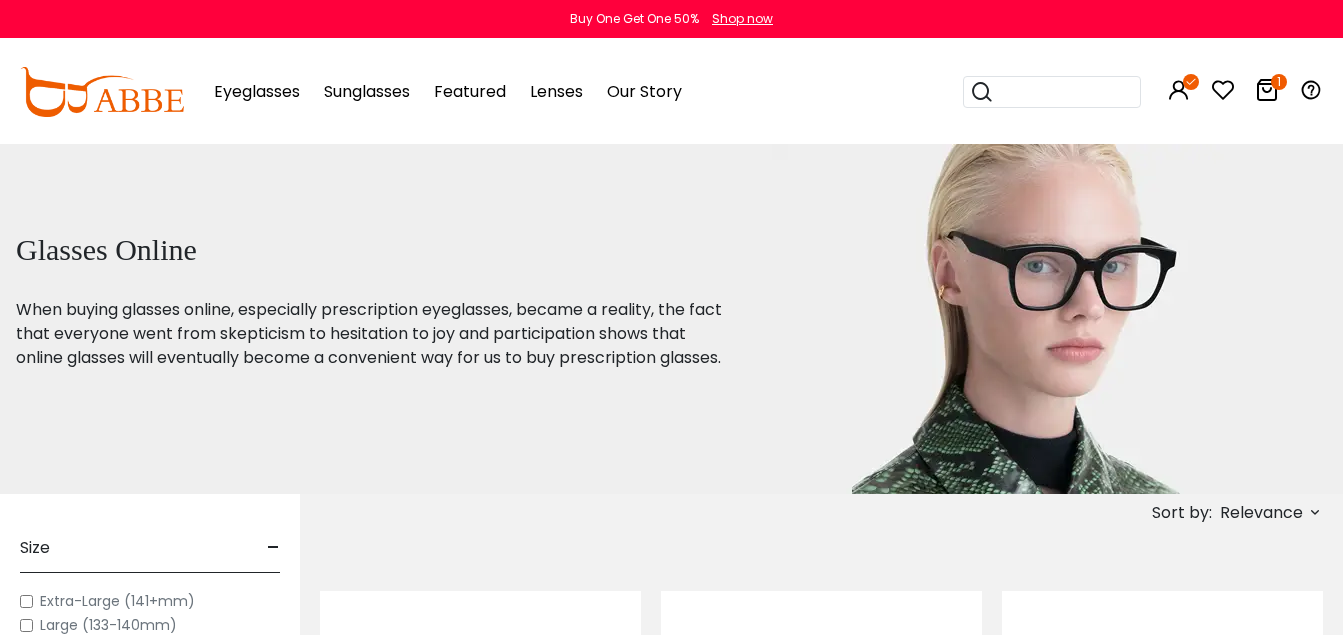 scroll, scrollTop: 0, scrollLeft: 0, axis: both 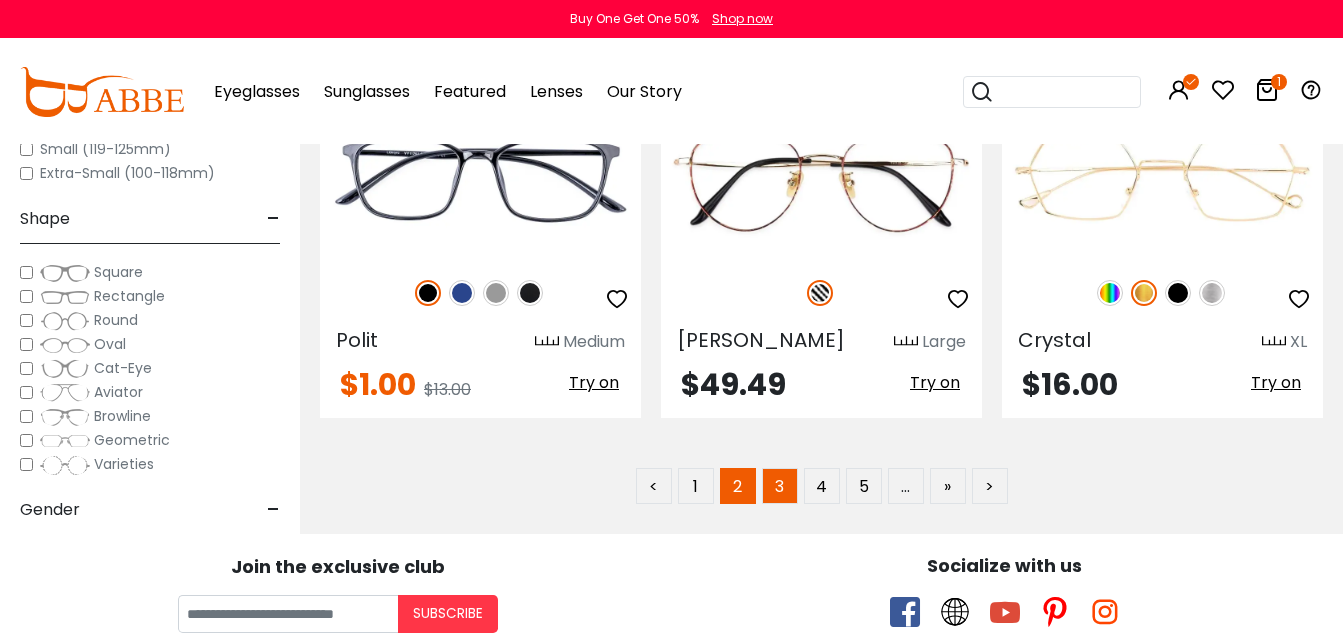 click on "3" at bounding box center [780, 486] 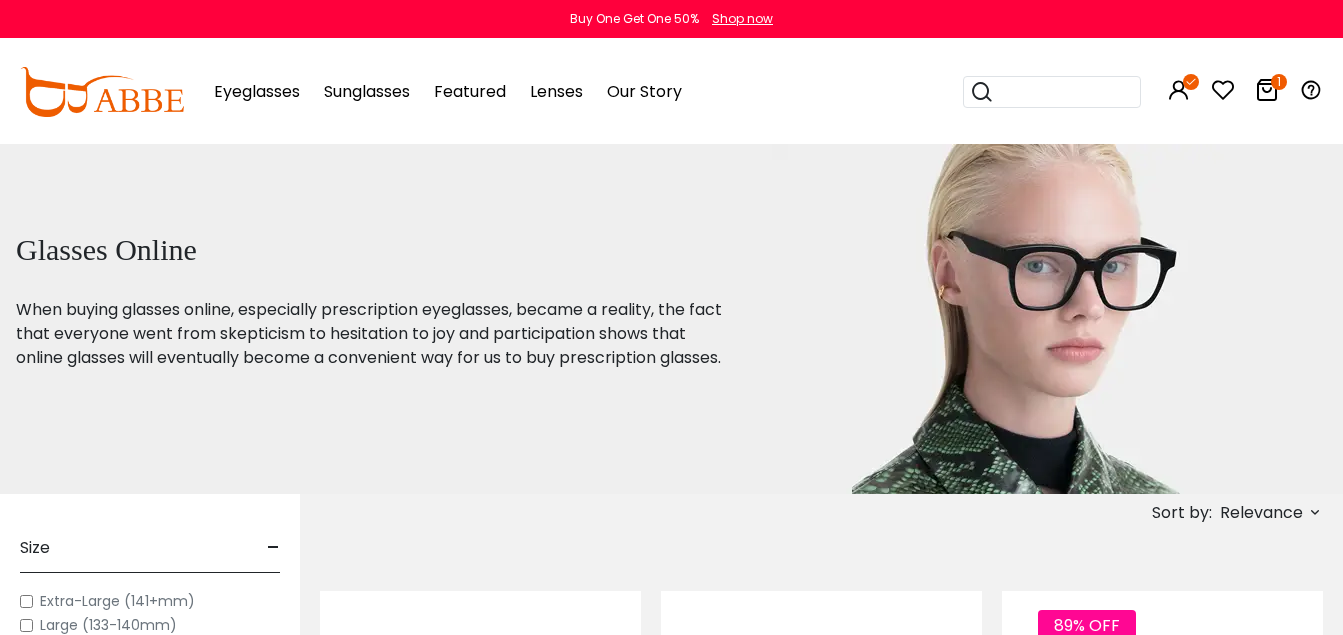 scroll, scrollTop: 0, scrollLeft: 0, axis: both 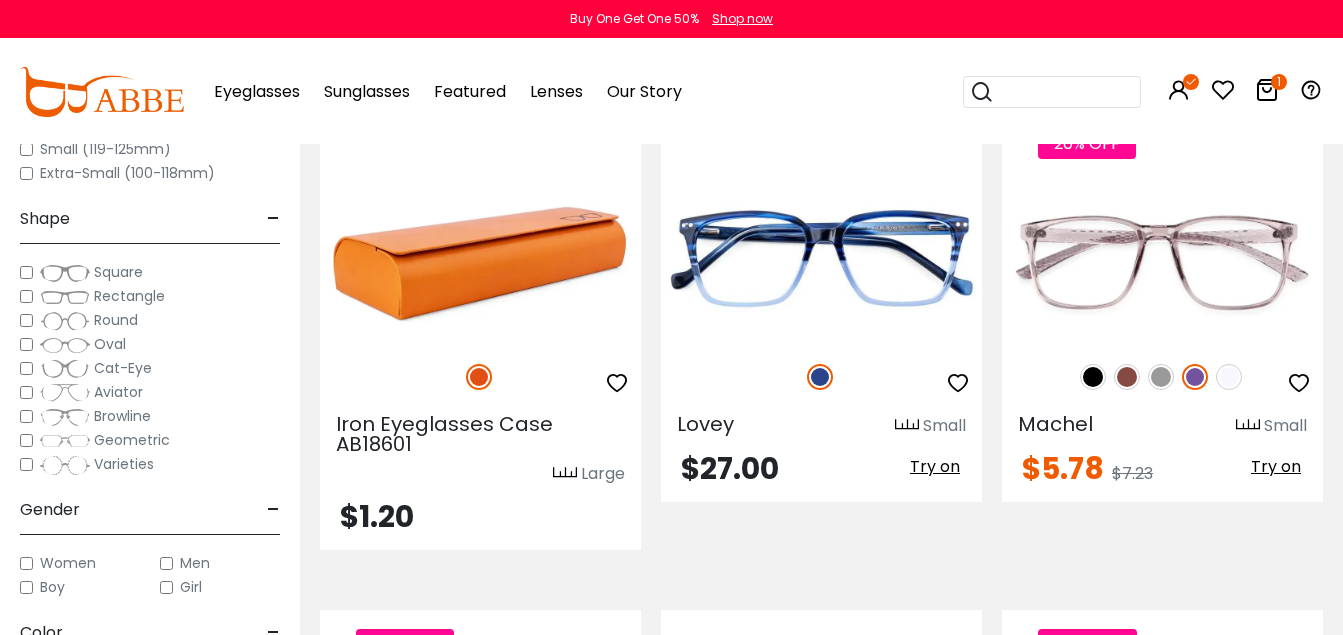 click at bounding box center (480, 261) 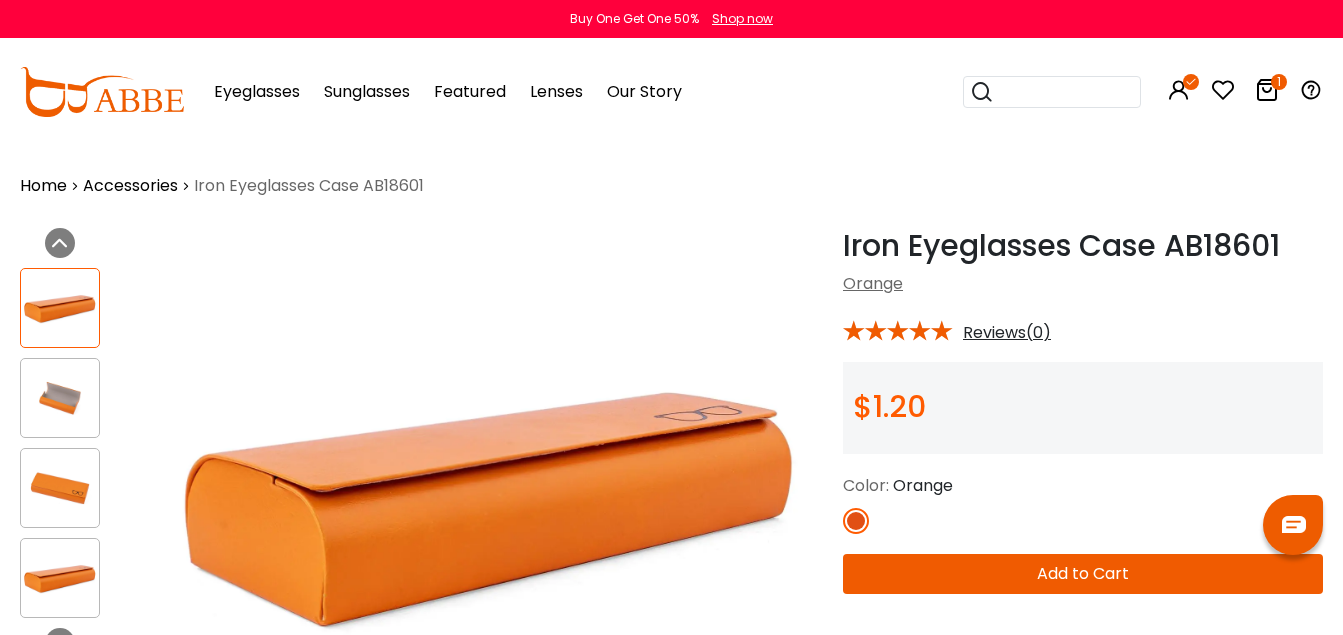 scroll, scrollTop: 0, scrollLeft: 0, axis: both 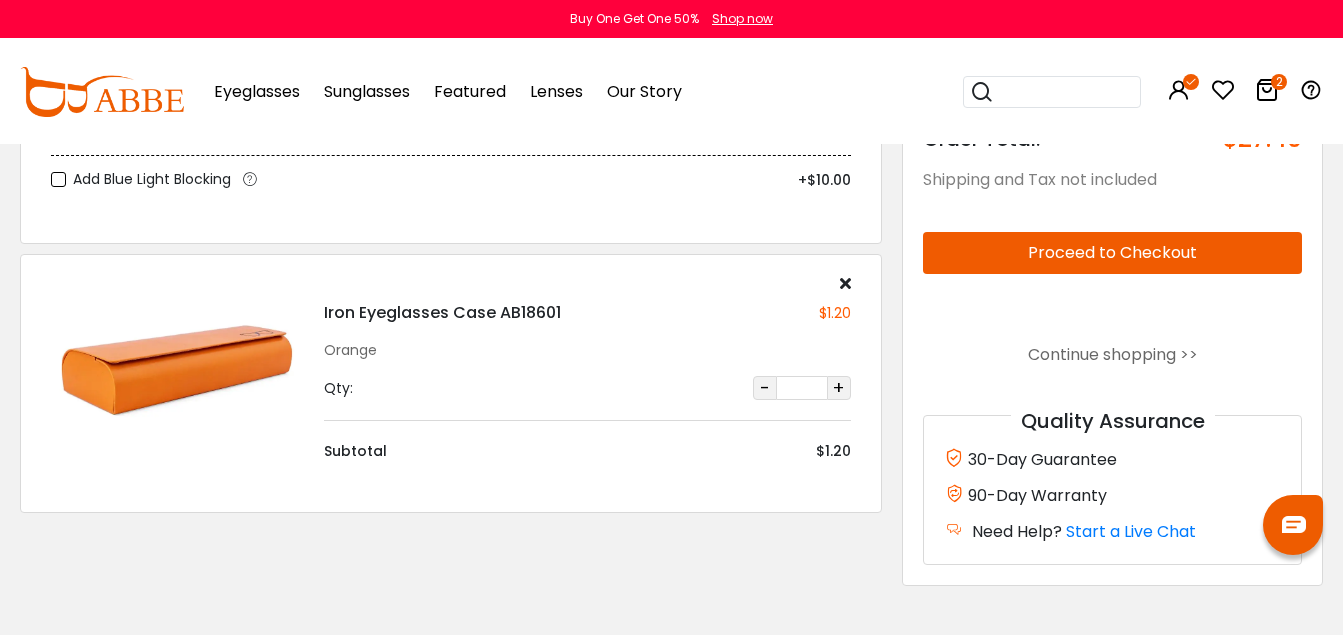 click on "Iron Eyeglasses Case AB18601" at bounding box center (442, 313) 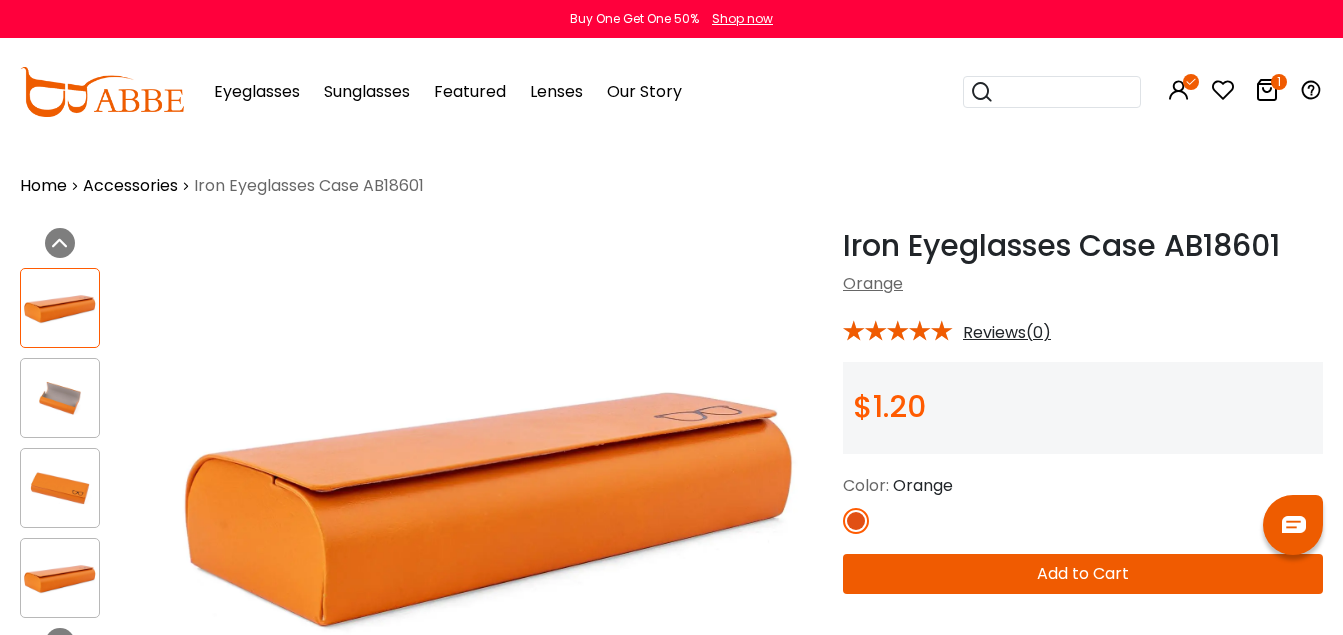 scroll, scrollTop: 0, scrollLeft: 0, axis: both 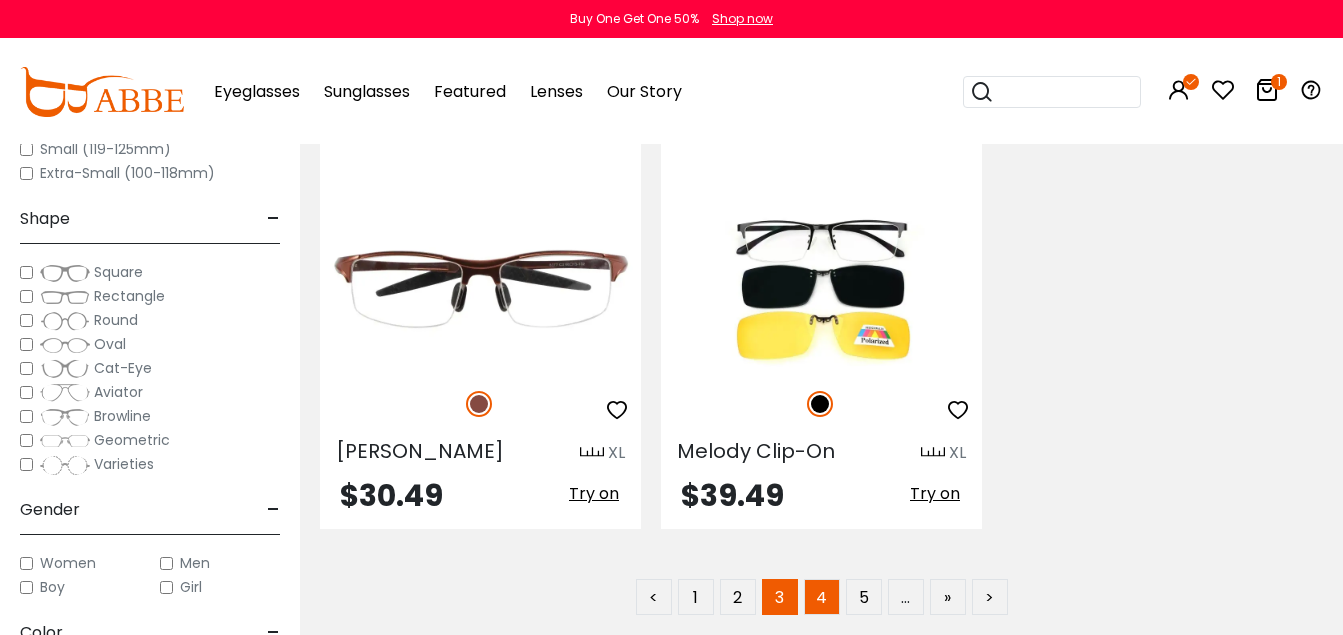 click on "4" at bounding box center [822, 597] 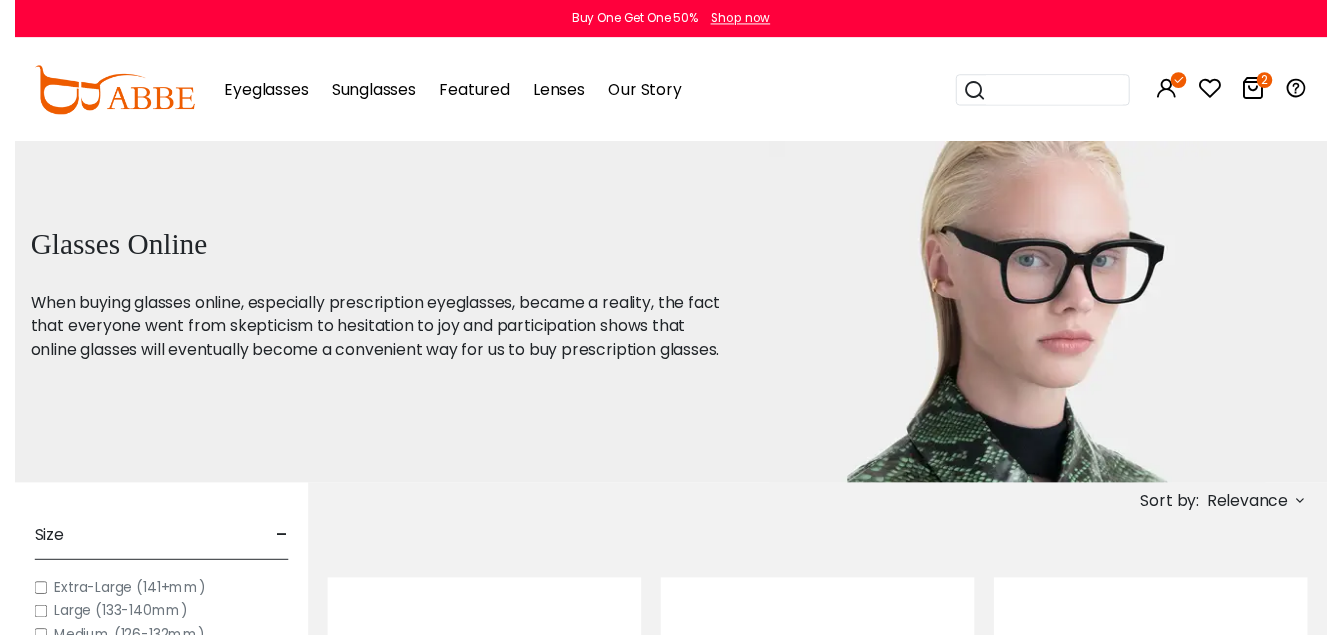 scroll, scrollTop: 0, scrollLeft: 0, axis: both 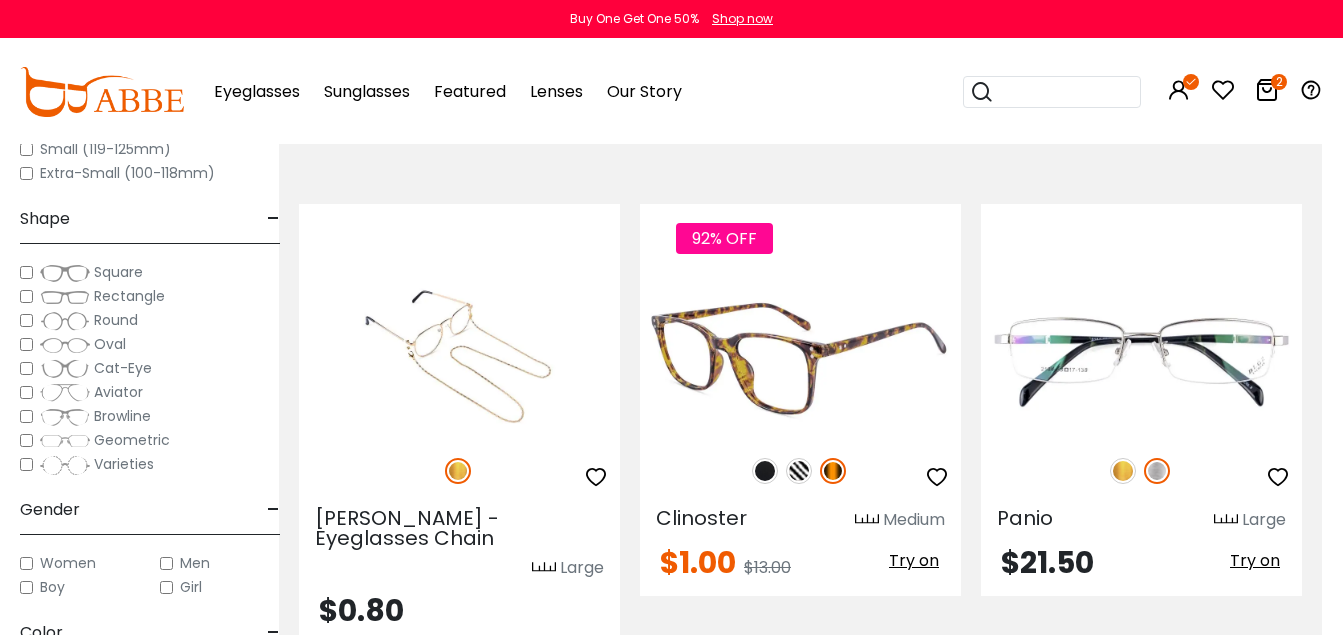 click at bounding box center (800, 356) 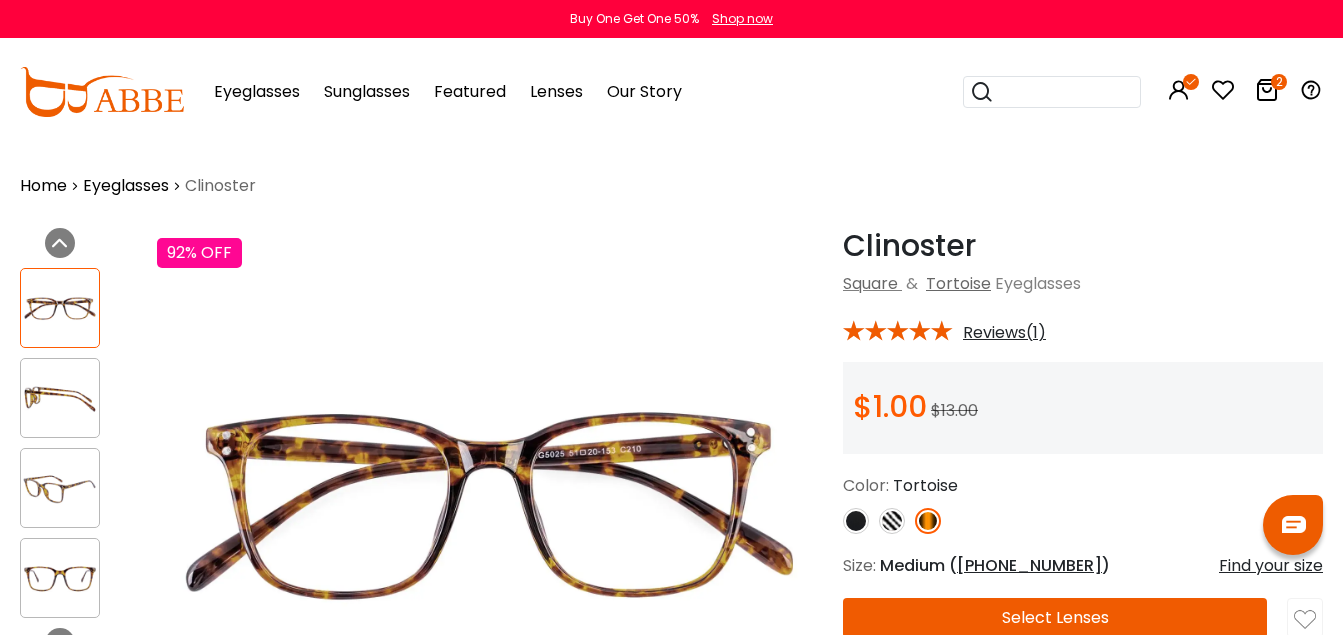 scroll, scrollTop: 0, scrollLeft: 0, axis: both 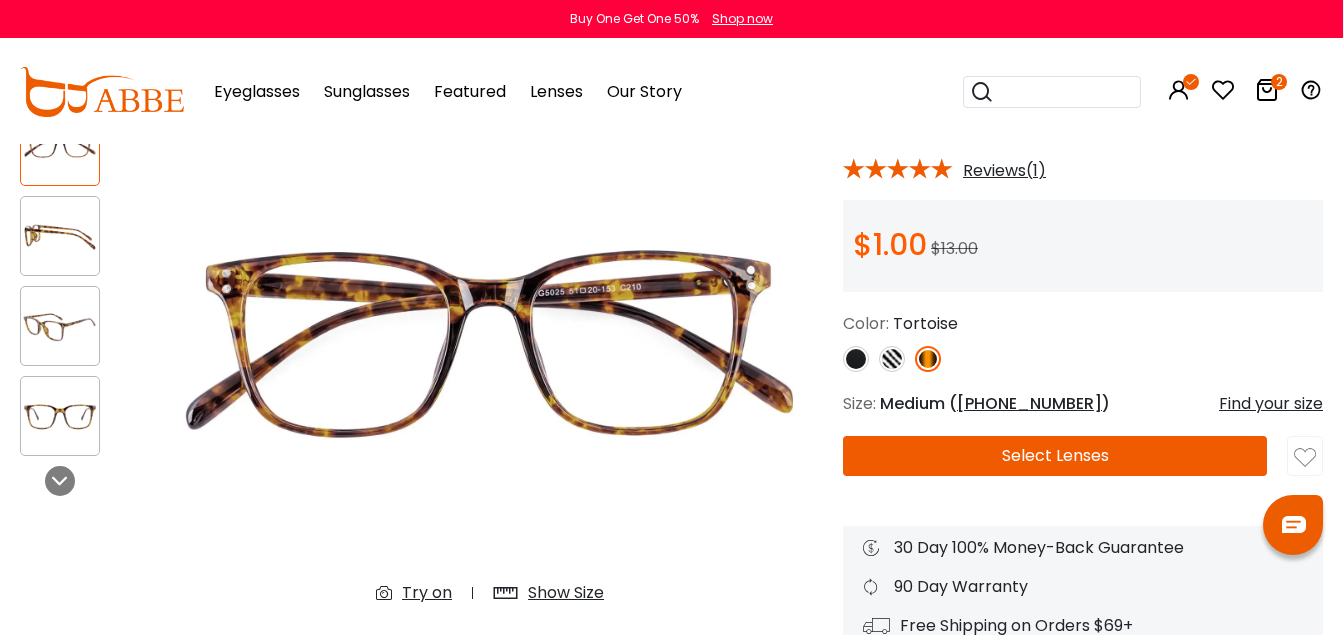 click at bounding box center (892, 359) 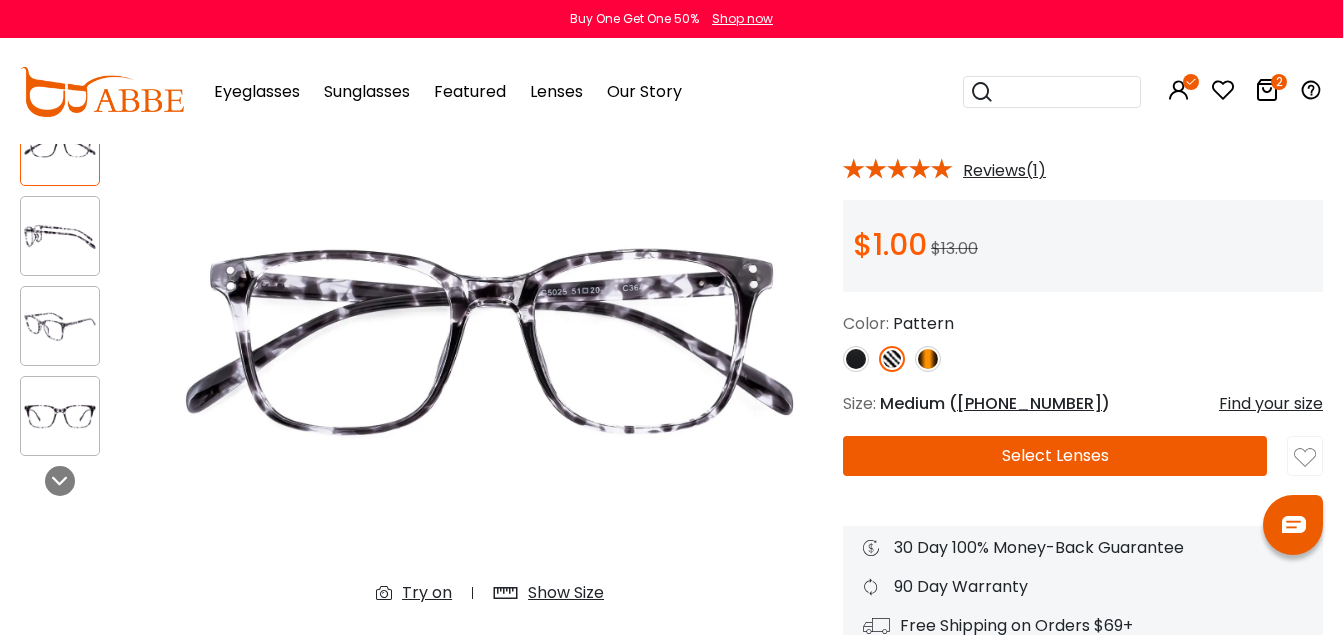 click at bounding box center (856, 359) 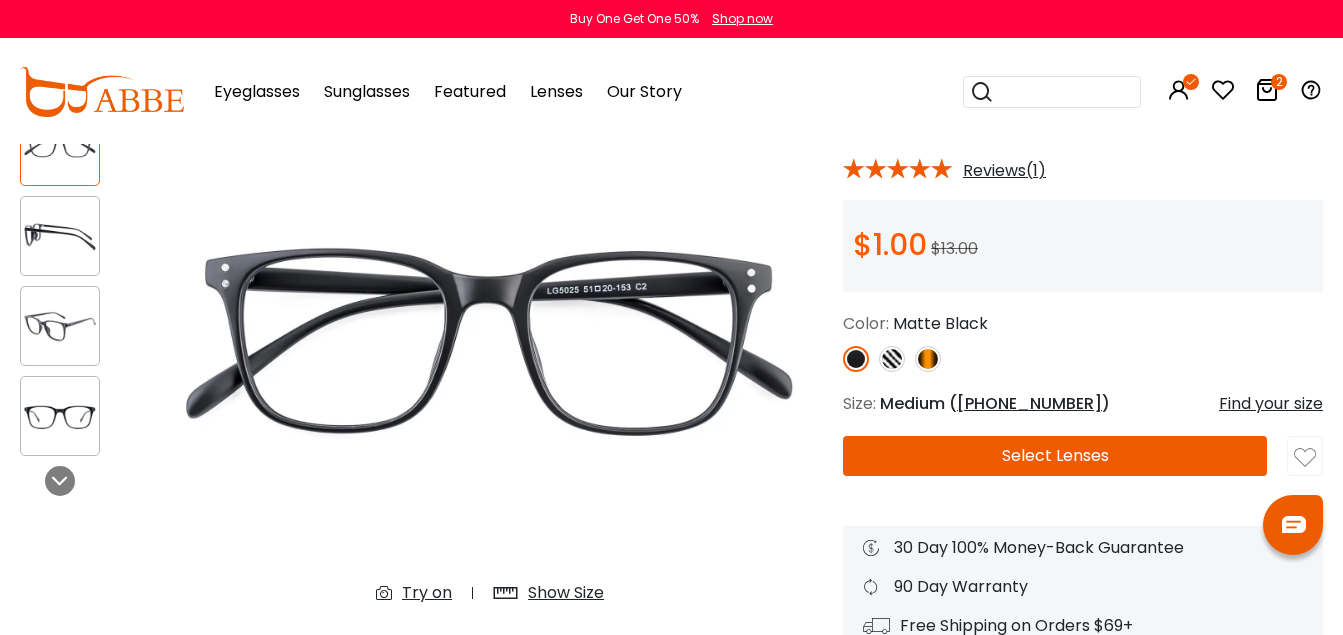 click at bounding box center (928, 359) 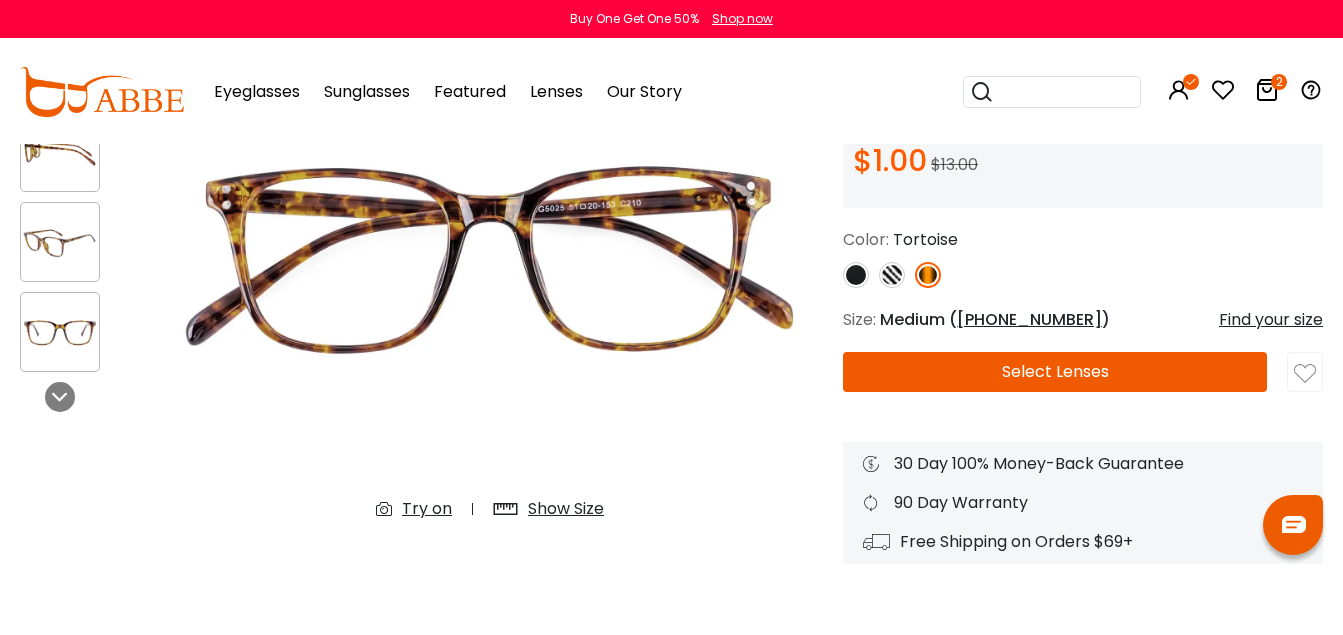 scroll, scrollTop: 209, scrollLeft: 0, axis: vertical 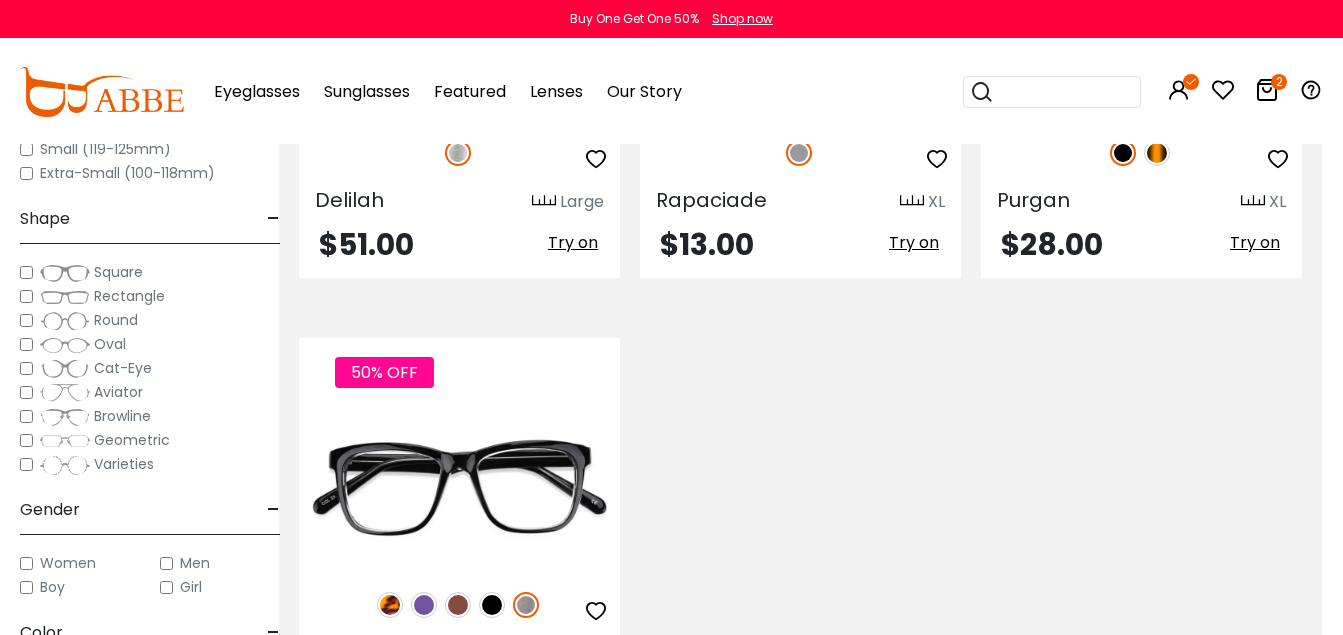 click on "5" at bounding box center (843, 798) 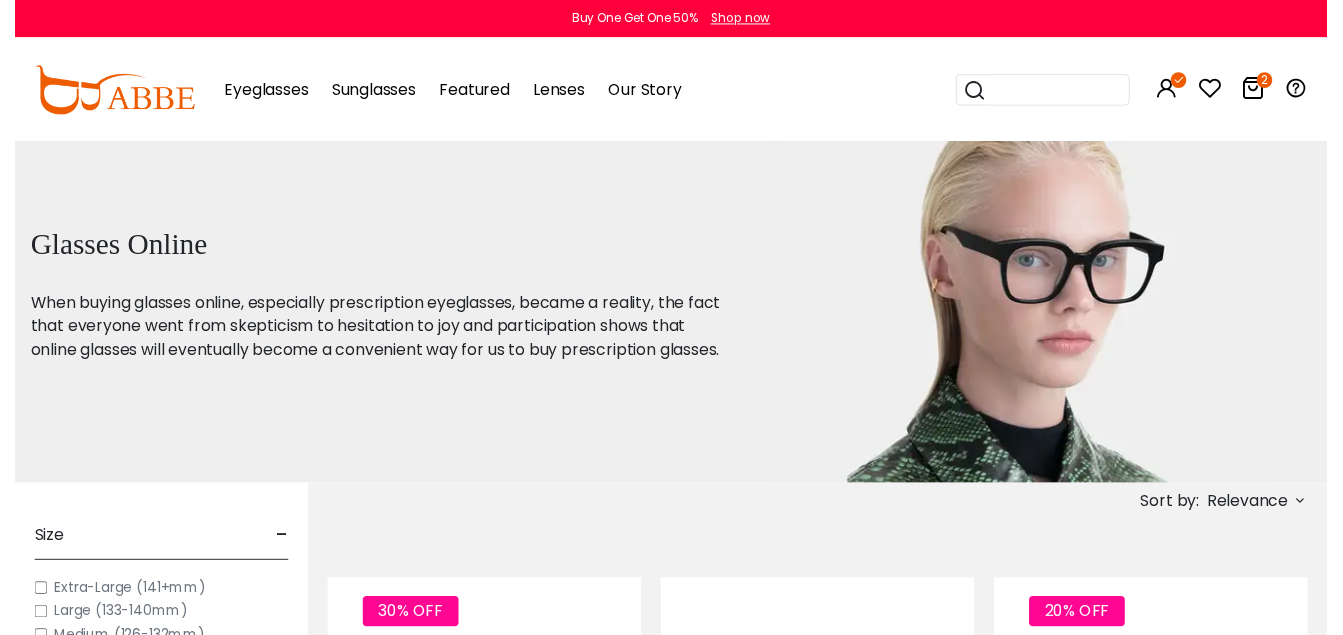 scroll, scrollTop: 0, scrollLeft: 0, axis: both 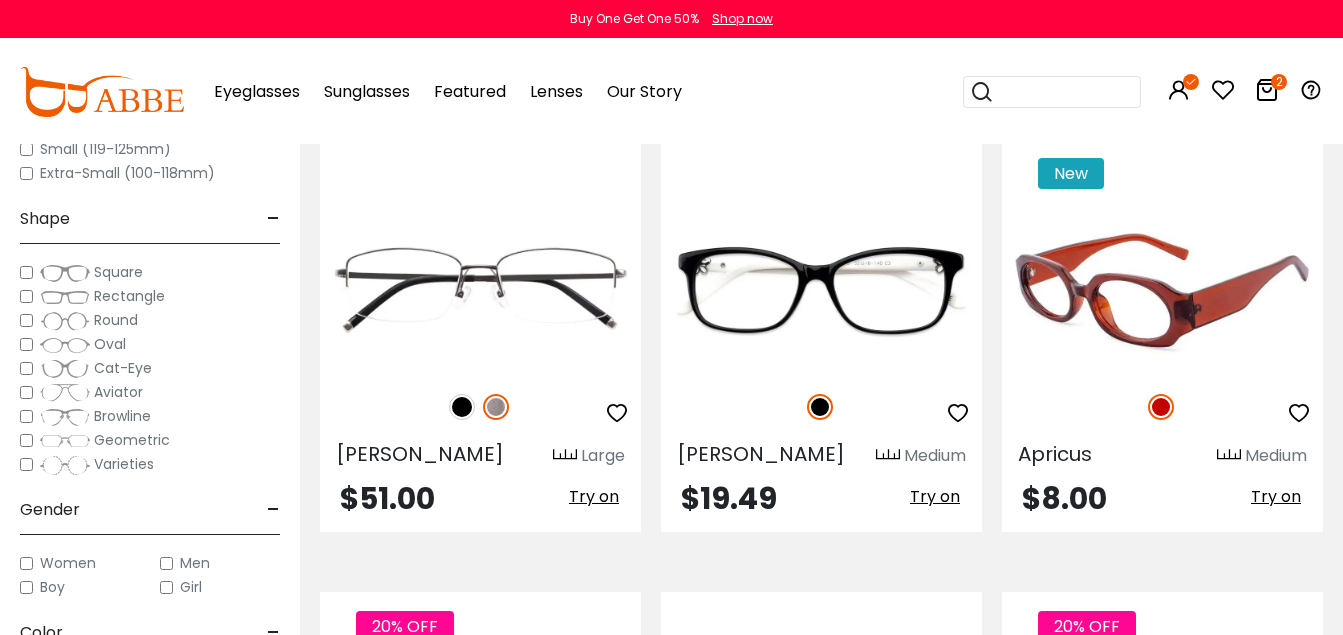 click at bounding box center (1162, 291) 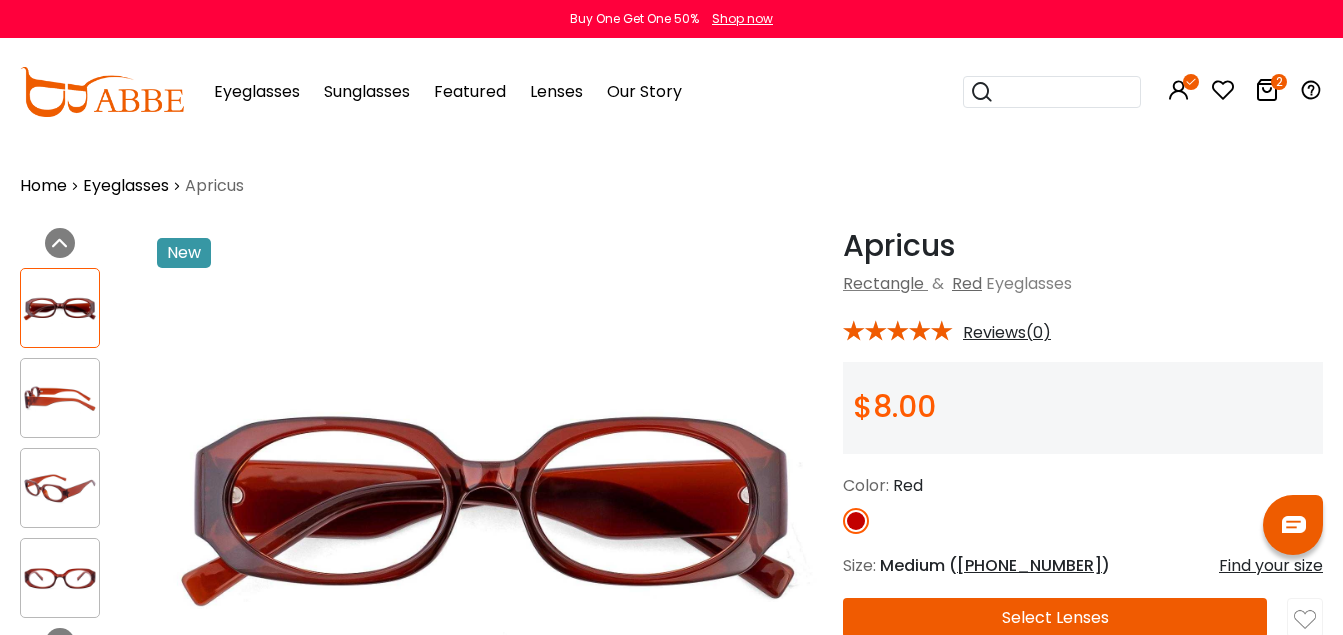 scroll, scrollTop: 0, scrollLeft: 0, axis: both 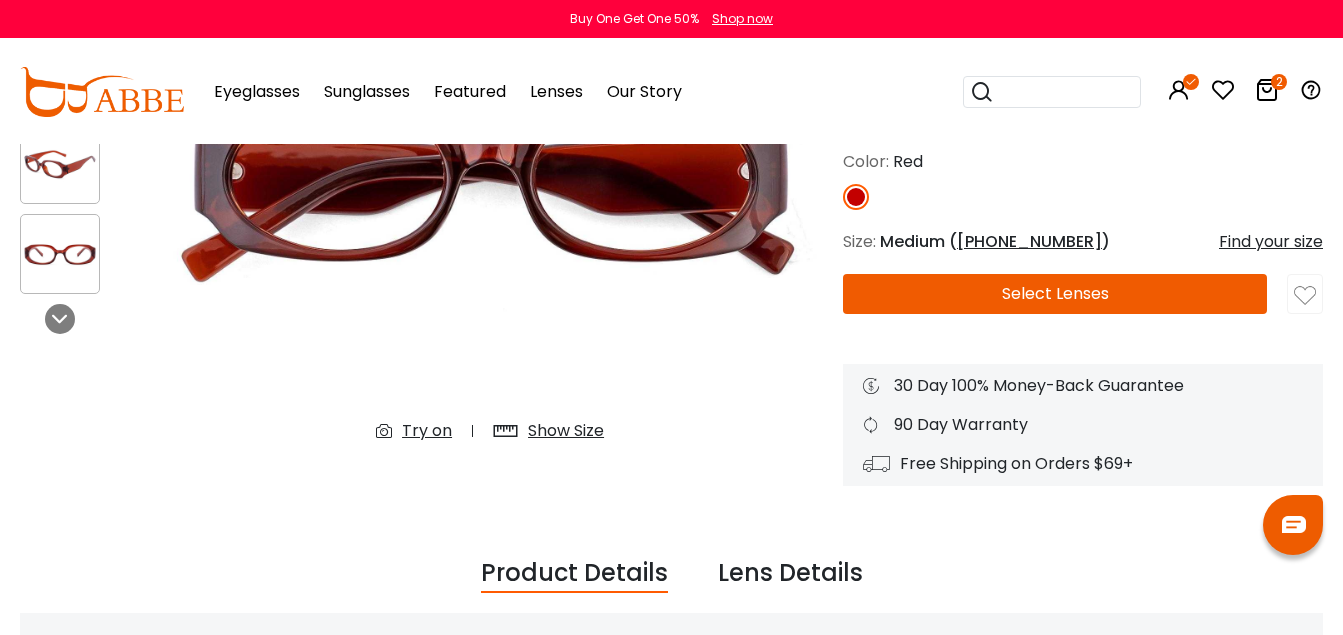 click on "Select Lenses" at bounding box center [1055, 294] 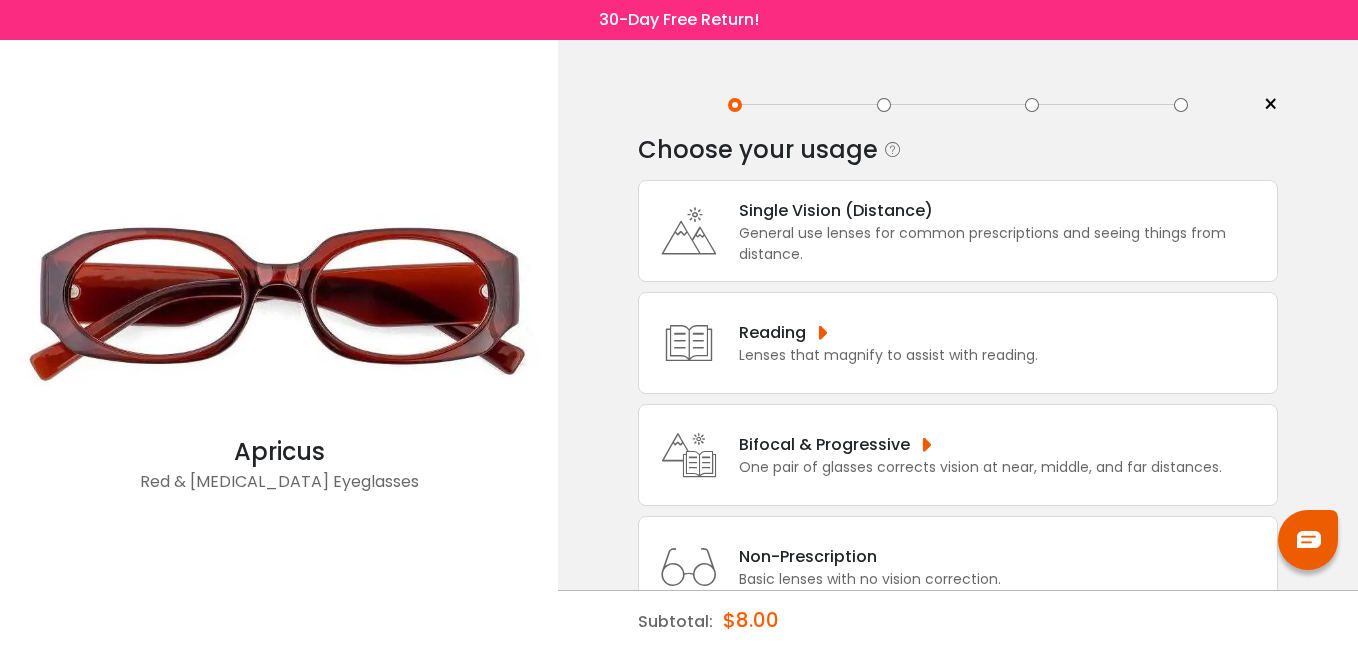 scroll, scrollTop: 0, scrollLeft: 0, axis: both 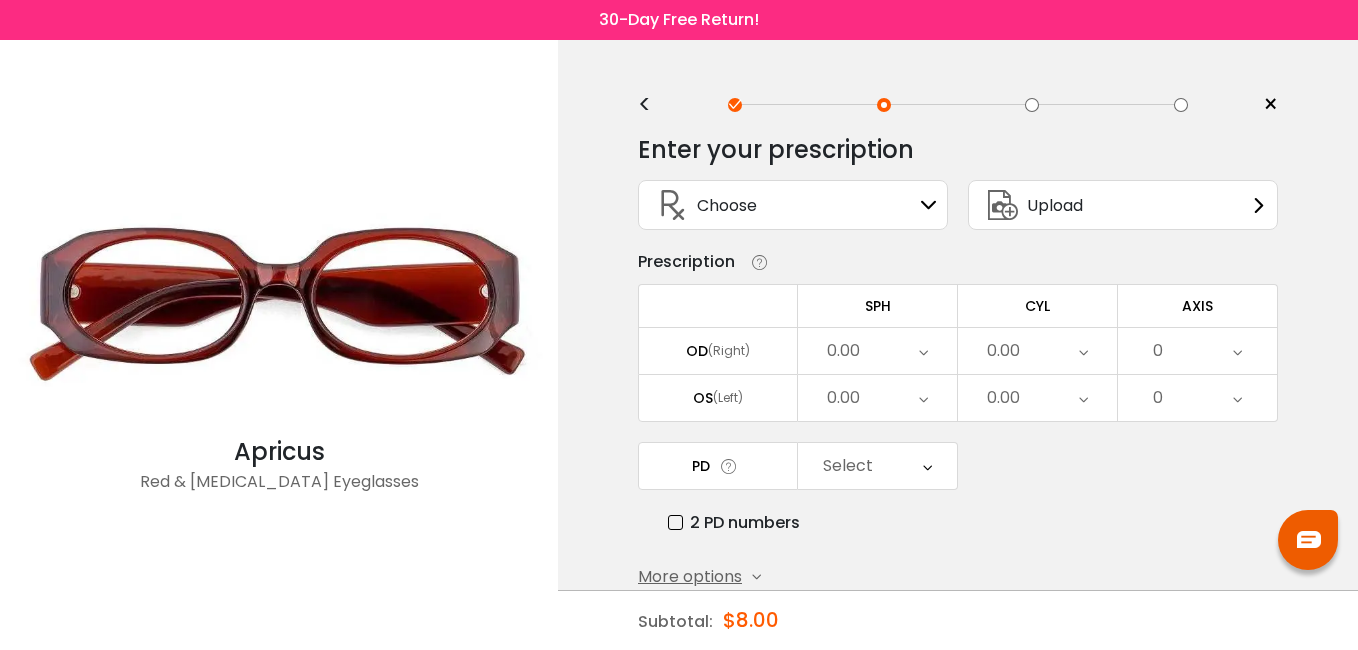 click on "<" at bounding box center (653, 105) 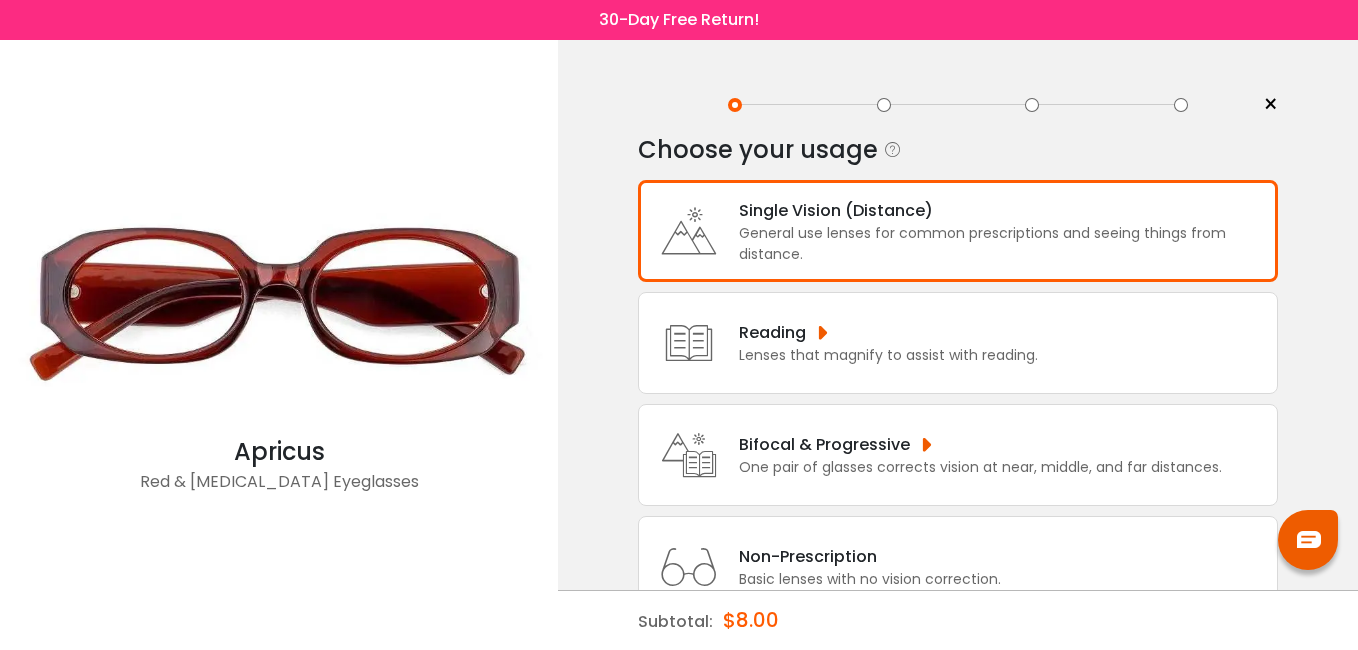 click on "Non-Prescription" at bounding box center (870, 556) 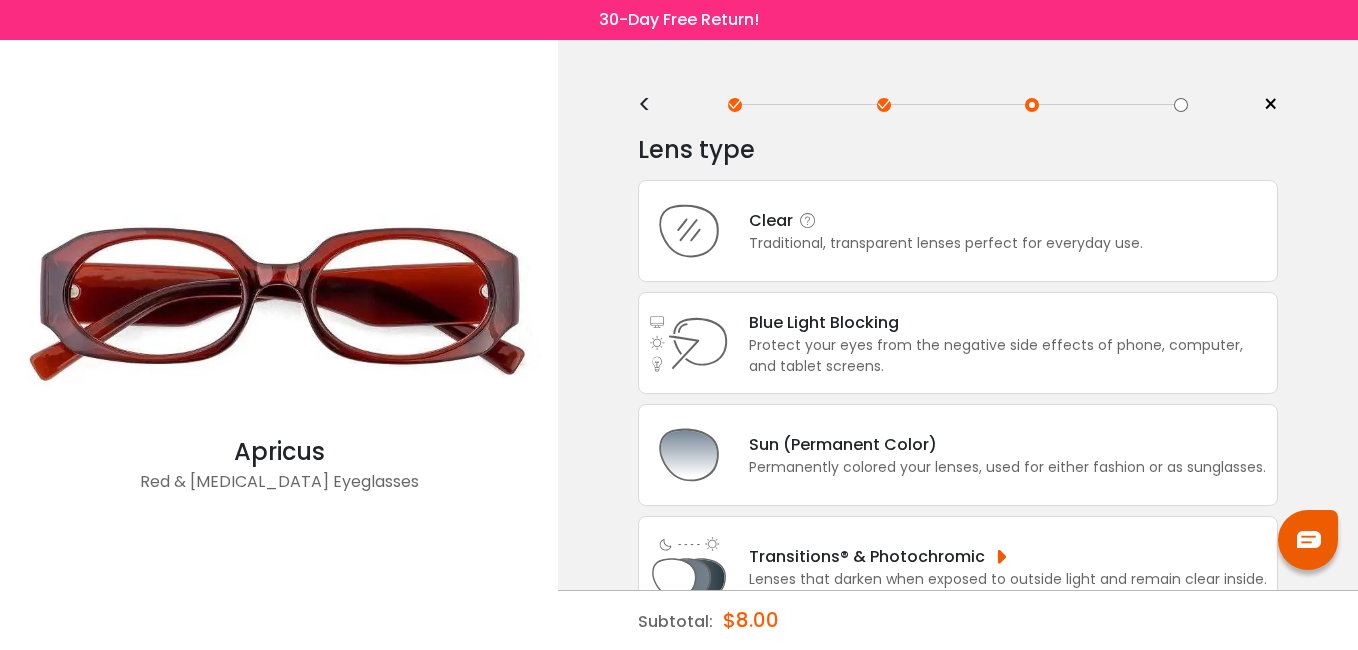 click on "Traditional, transparent lenses perfect for everyday use." at bounding box center [946, 243] 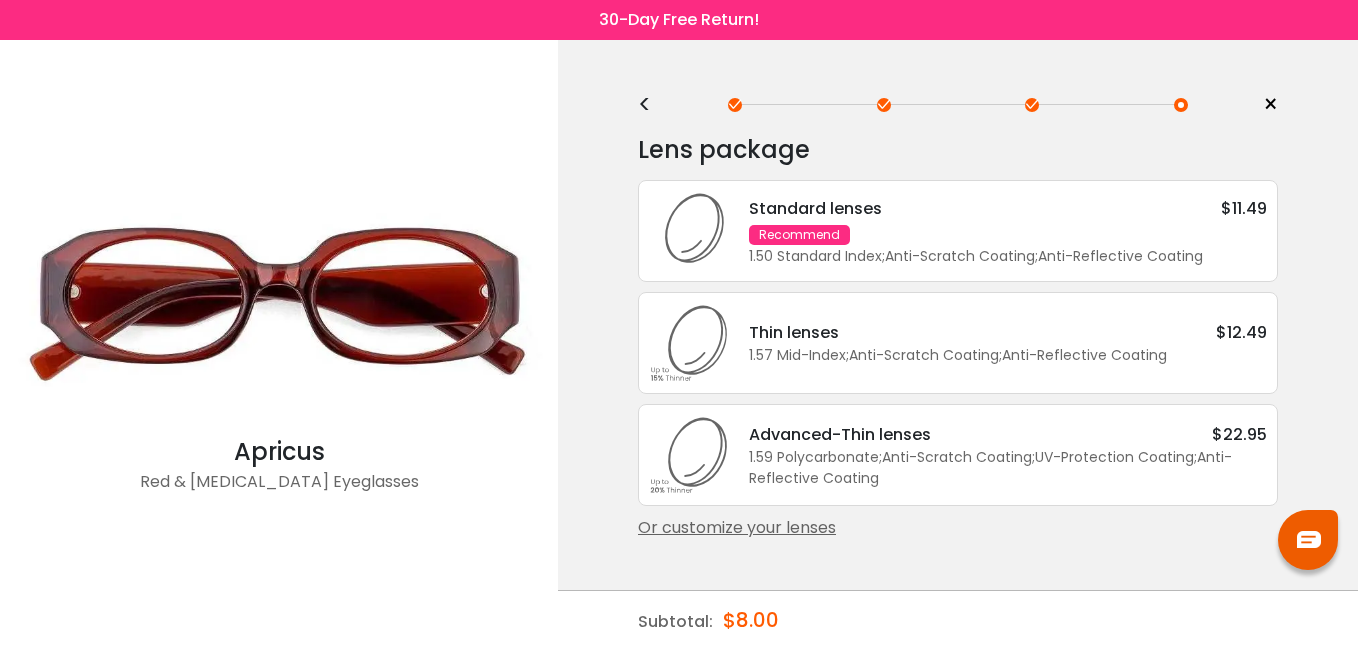 click on "Standard lenses
$11.49
Recommend
1.50 Standard Index ;
Anti-Scratch Coating ;
Anti-Reflective Coating ;" at bounding box center (998, 231) 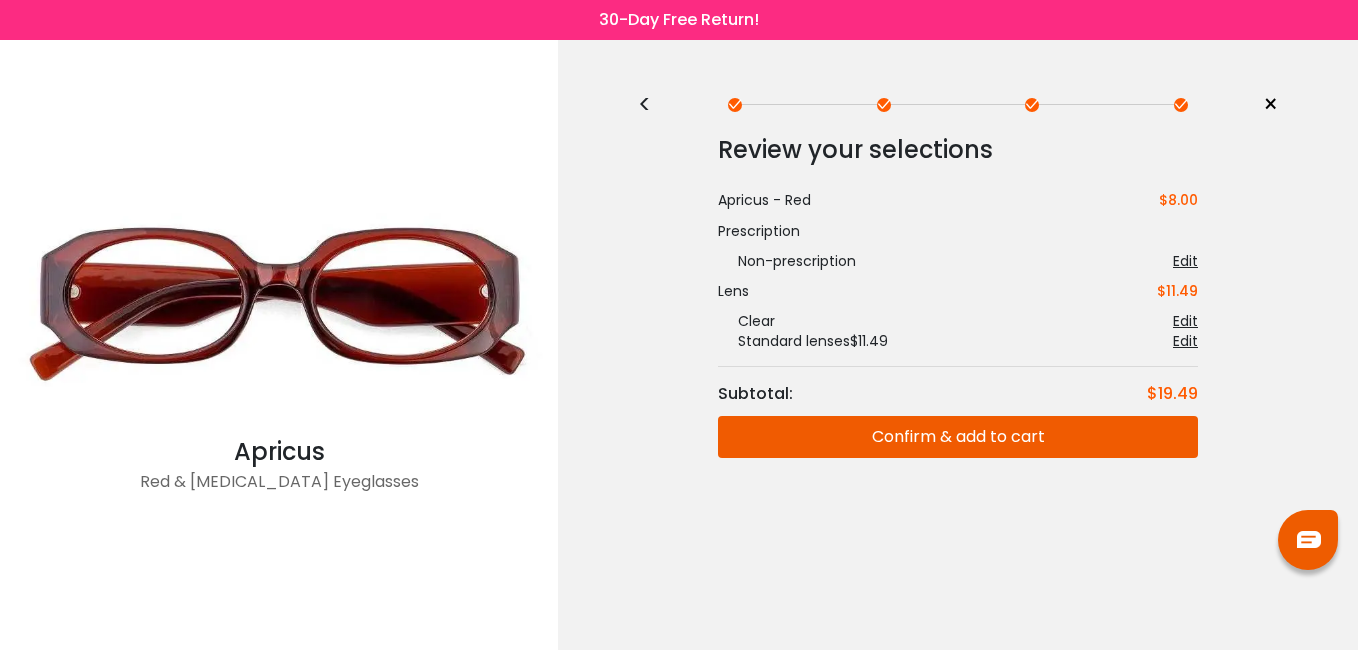 click on "<" at bounding box center [653, 105] 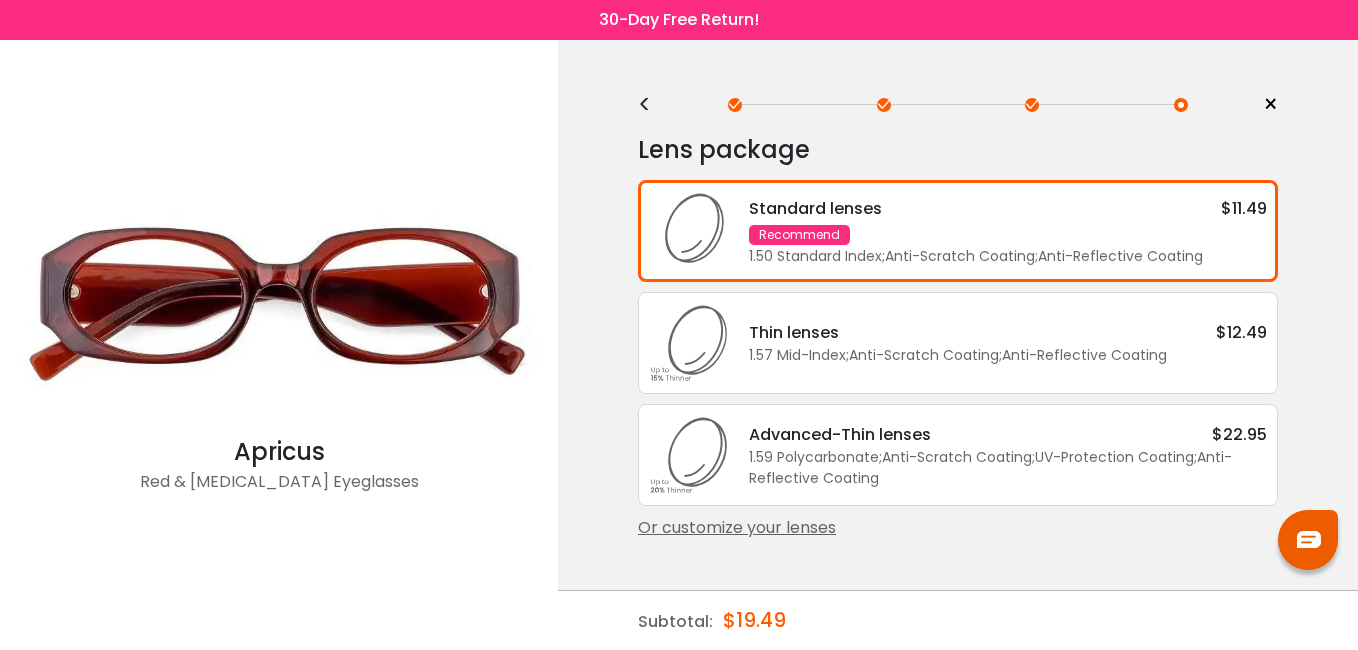 click on "Or customize your lenses" at bounding box center (958, 528) 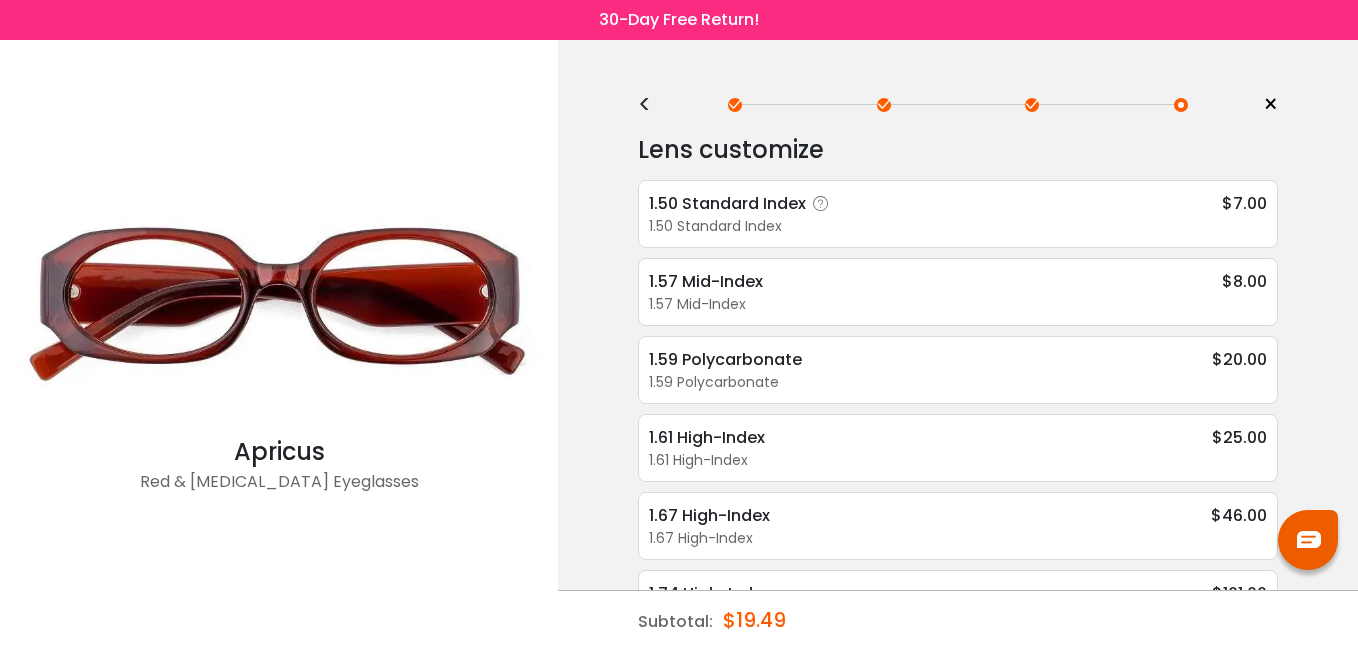 click on "1.50 Standard Index" at bounding box center (742, 203) 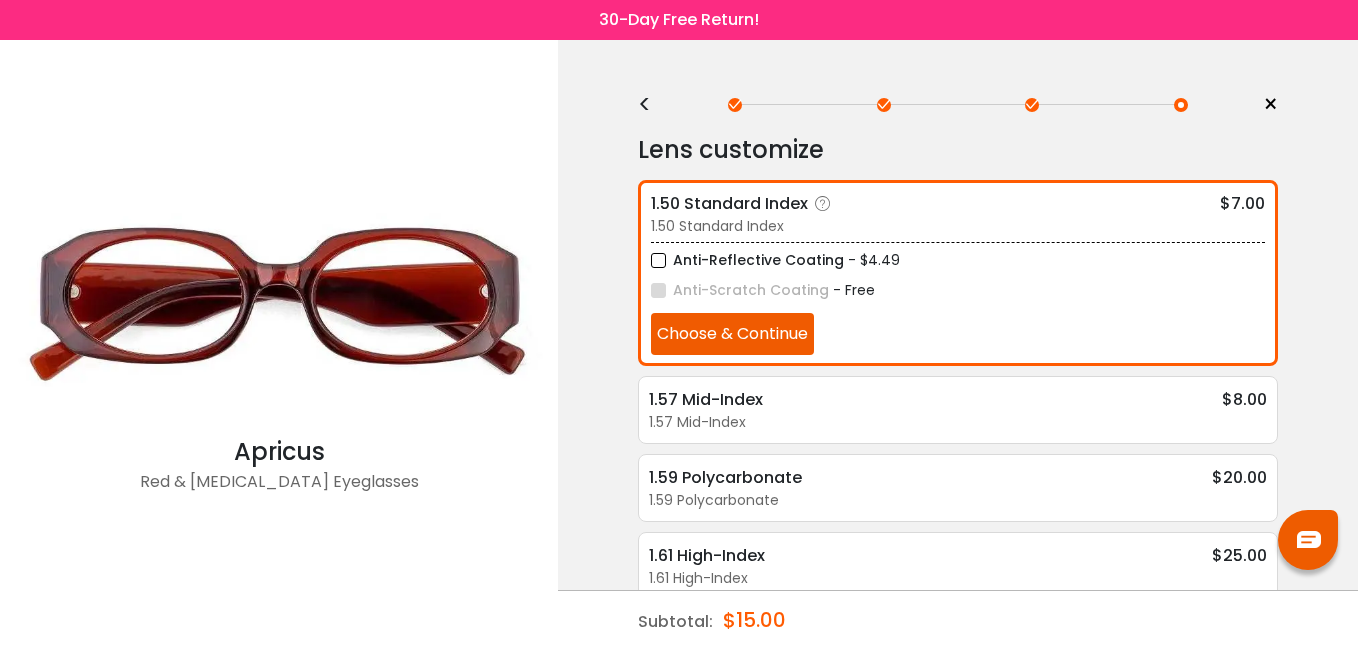 click on "Anti-Reflective Coating" at bounding box center (747, 260) 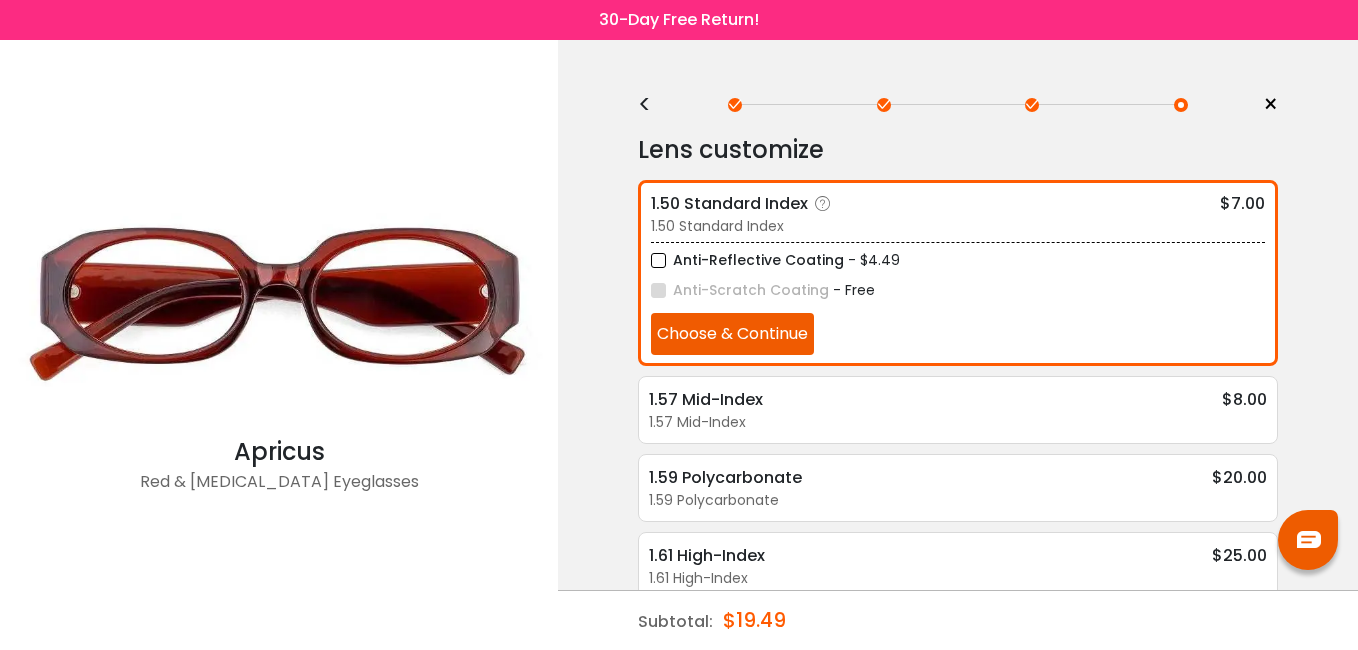 click on "Choose & Continue" at bounding box center [732, 334] 